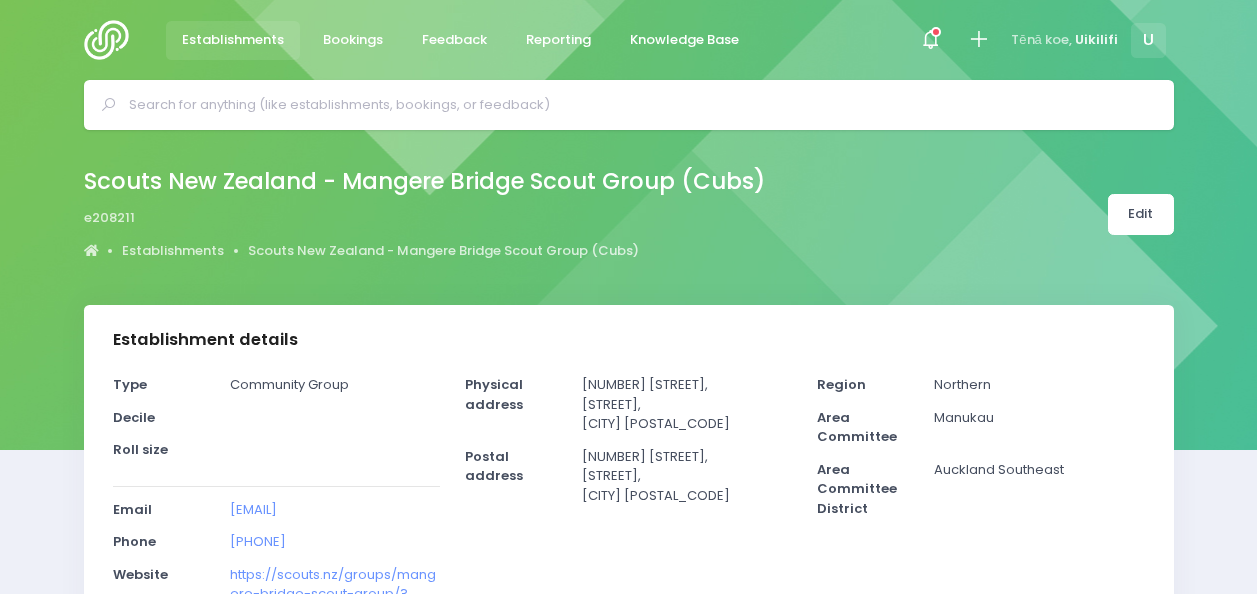 select on "5" 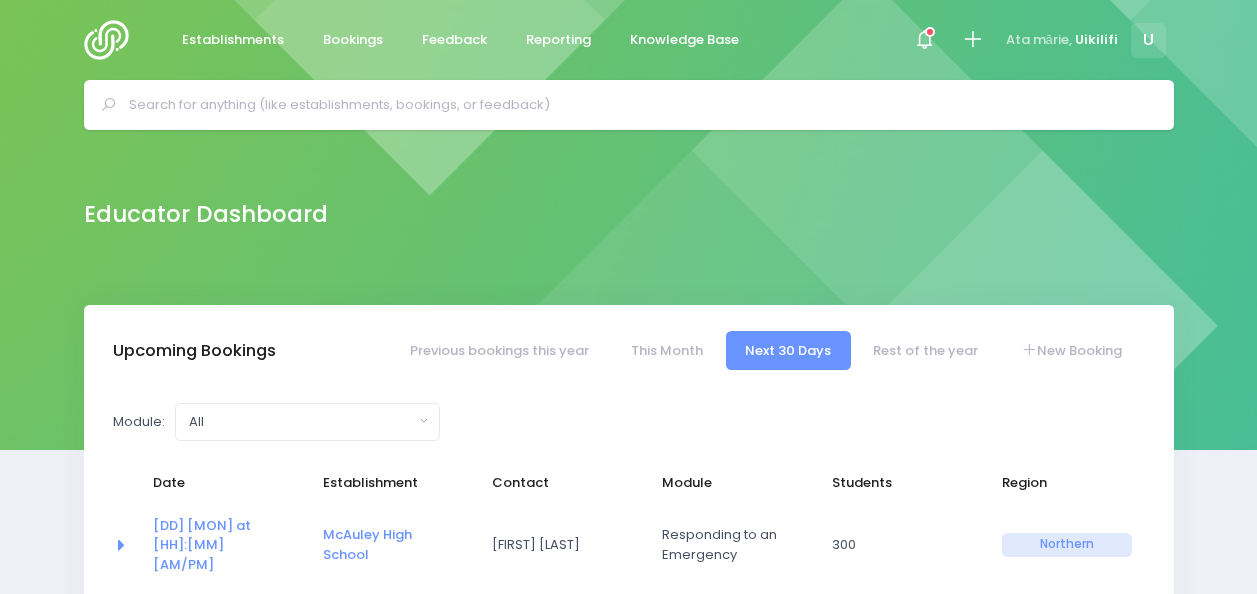 select on "5" 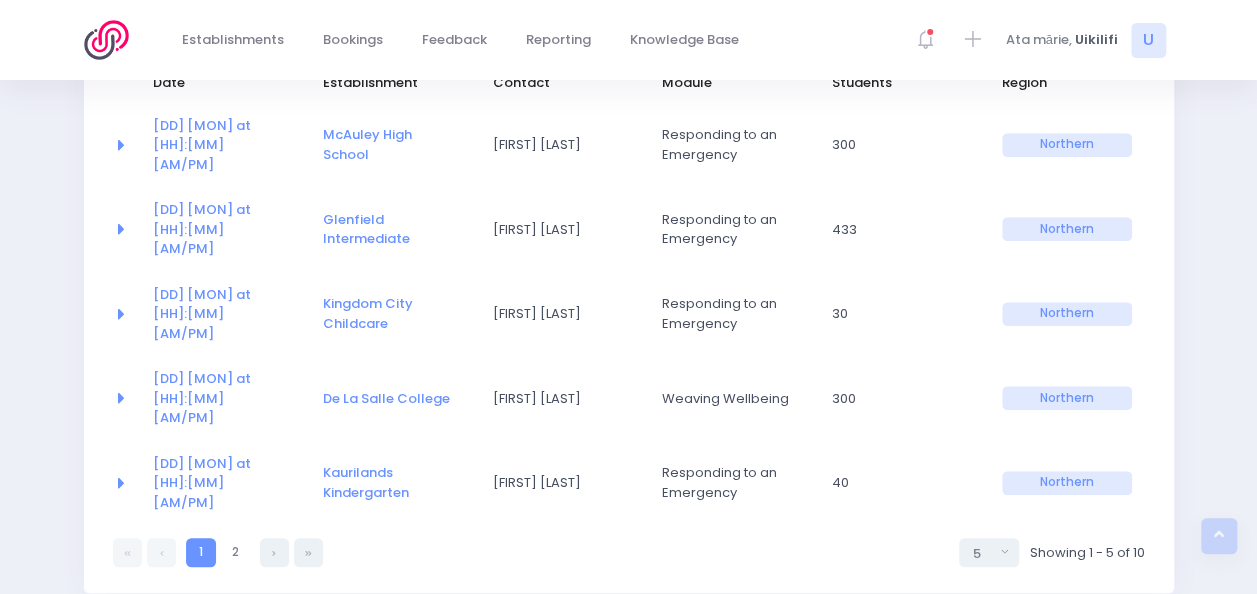 scroll, scrollTop: 300, scrollLeft: 0, axis: vertical 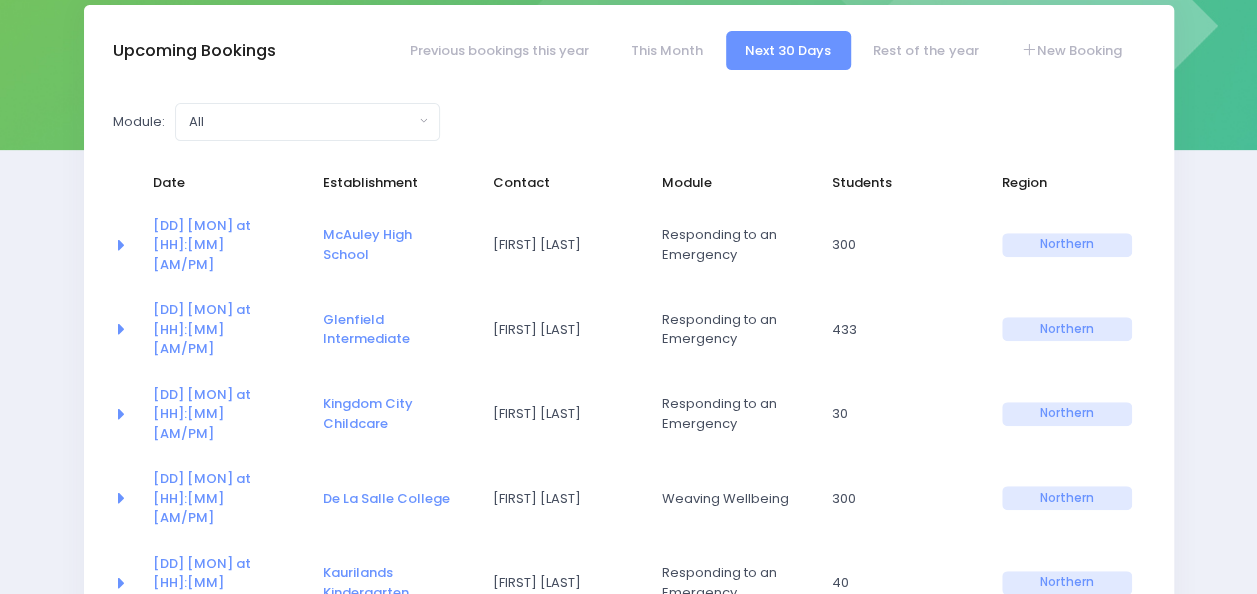 click on "2" at bounding box center [235, 652] 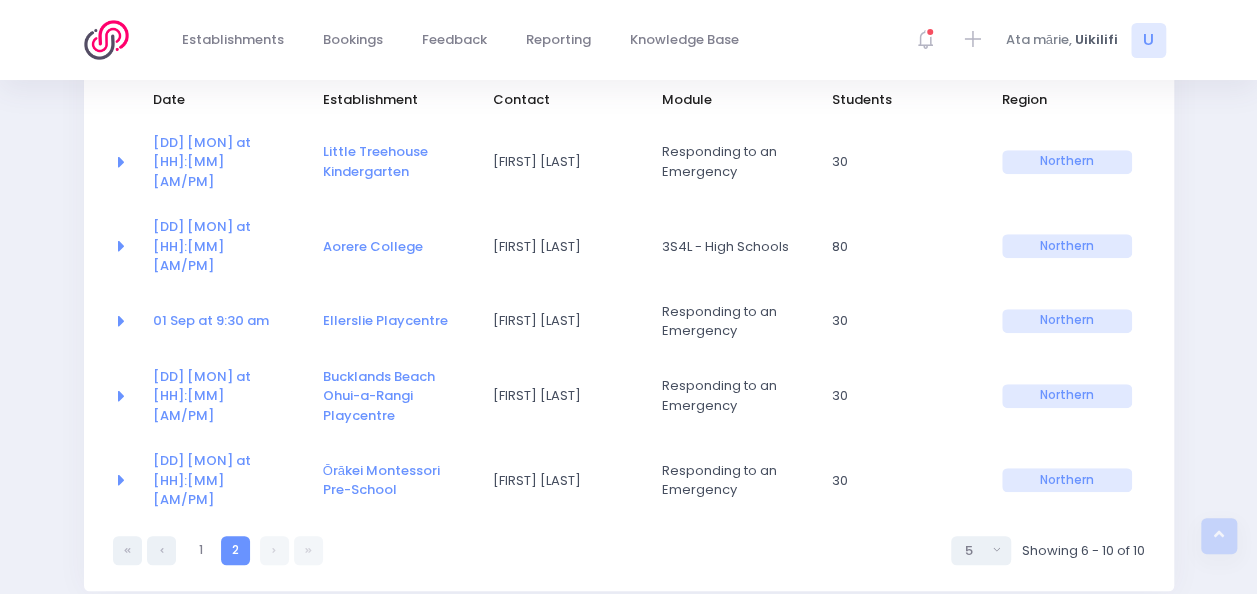 scroll, scrollTop: 500, scrollLeft: 0, axis: vertical 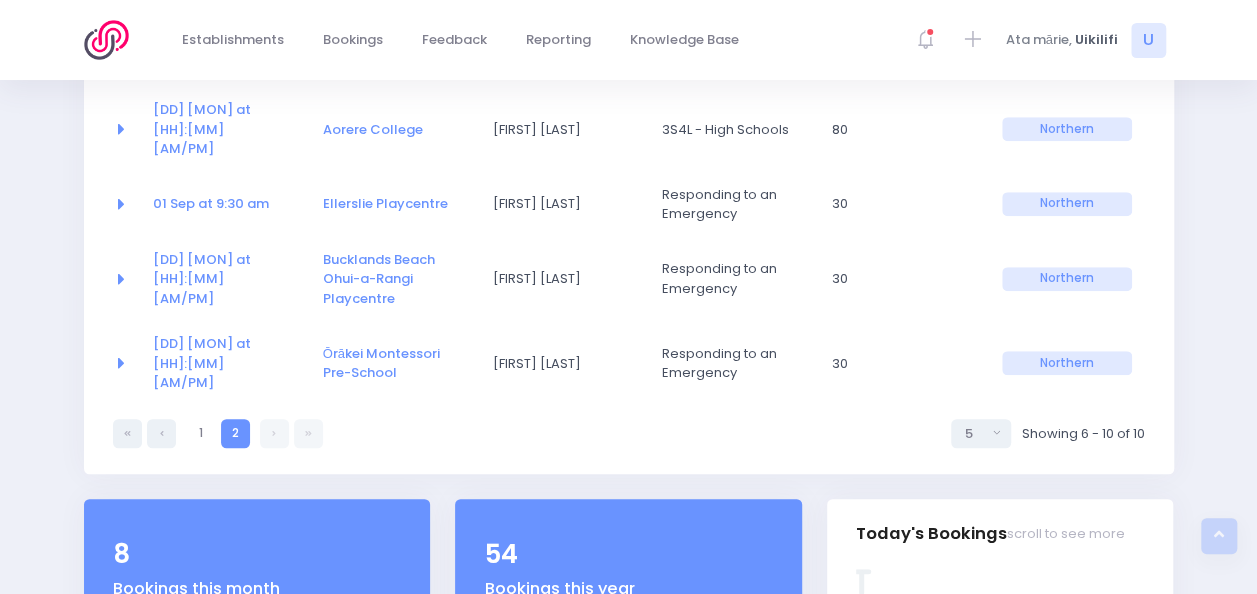 click at bounding box center (274, 433) 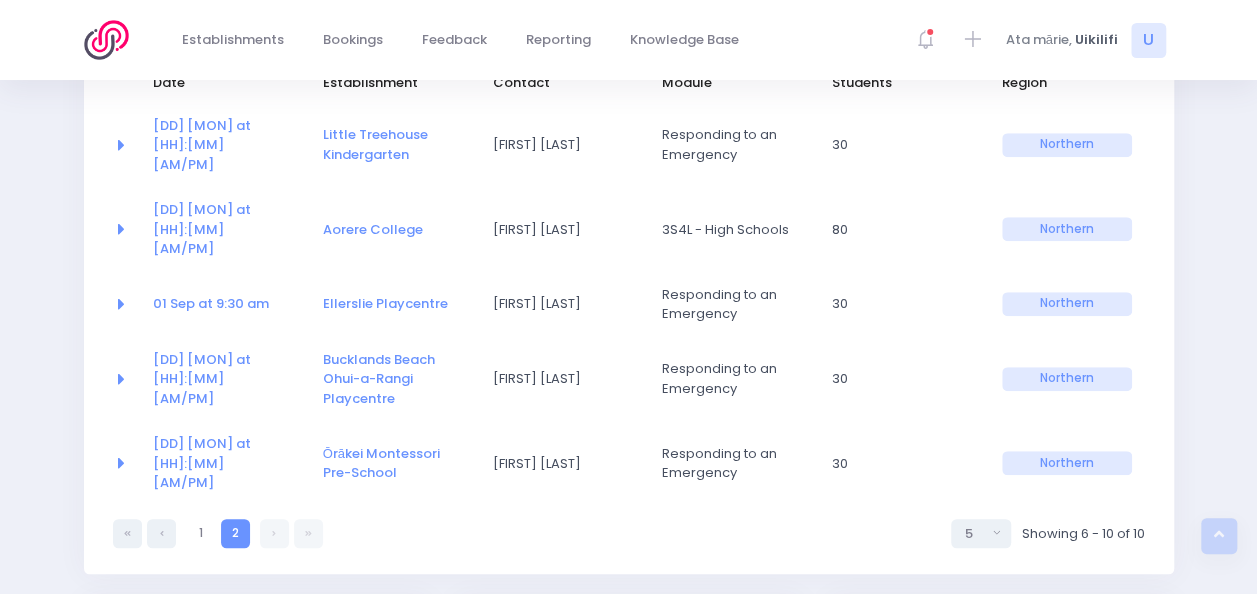scroll, scrollTop: 500, scrollLeft: 0, axis: vertical 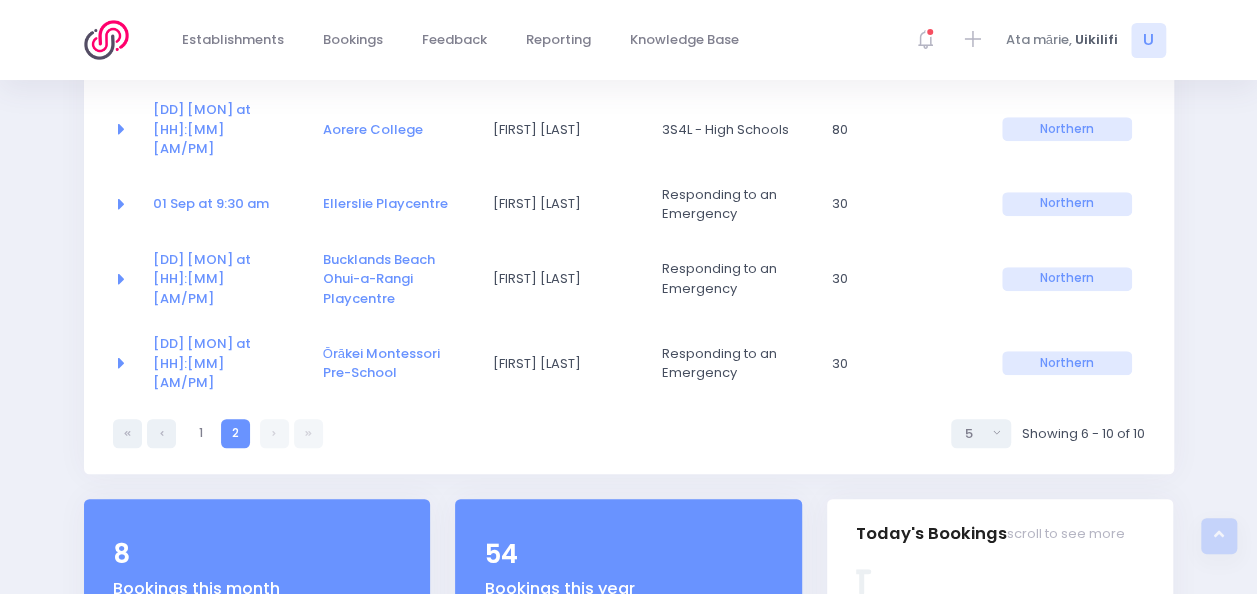 click at bounding box center (274, 433) 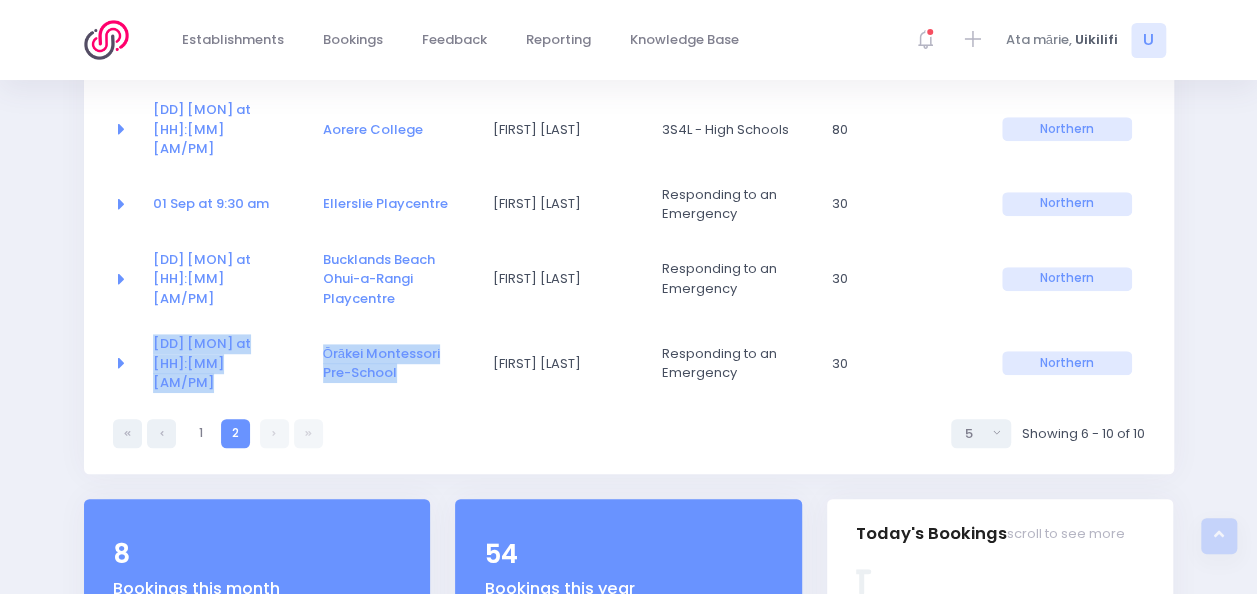 drag, startPoint x: 432, startPoint y: 311, endPoint x: 130, endPoint y: 288, distance: 302.87457 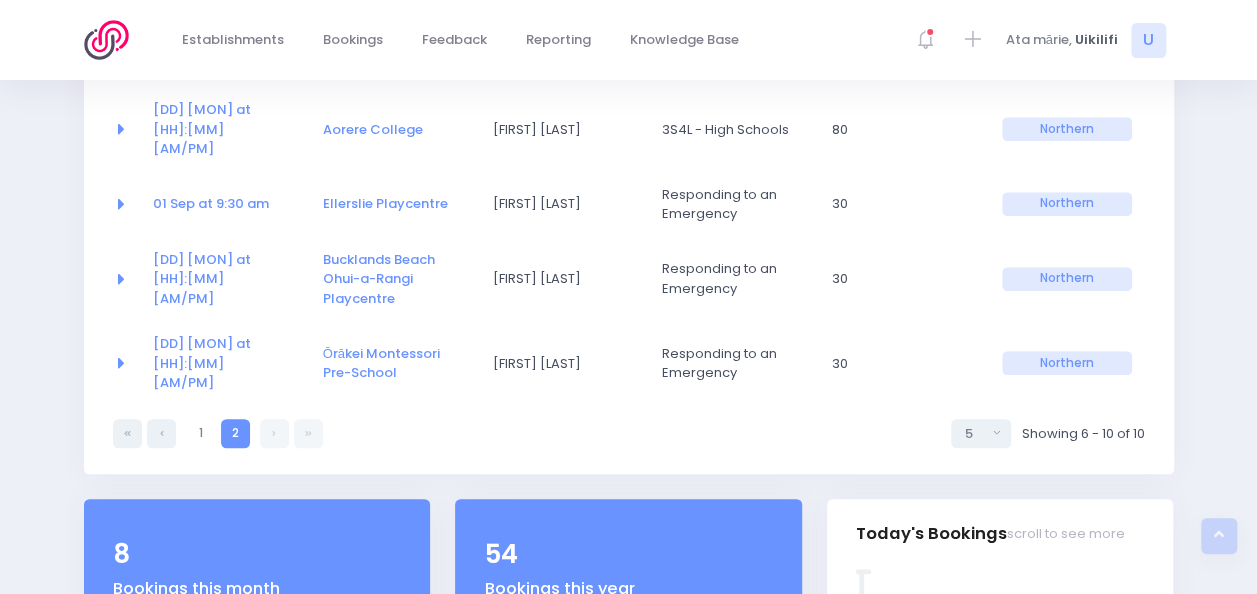 click on "Hei Sang Ko" at bounding box center (564, 363) 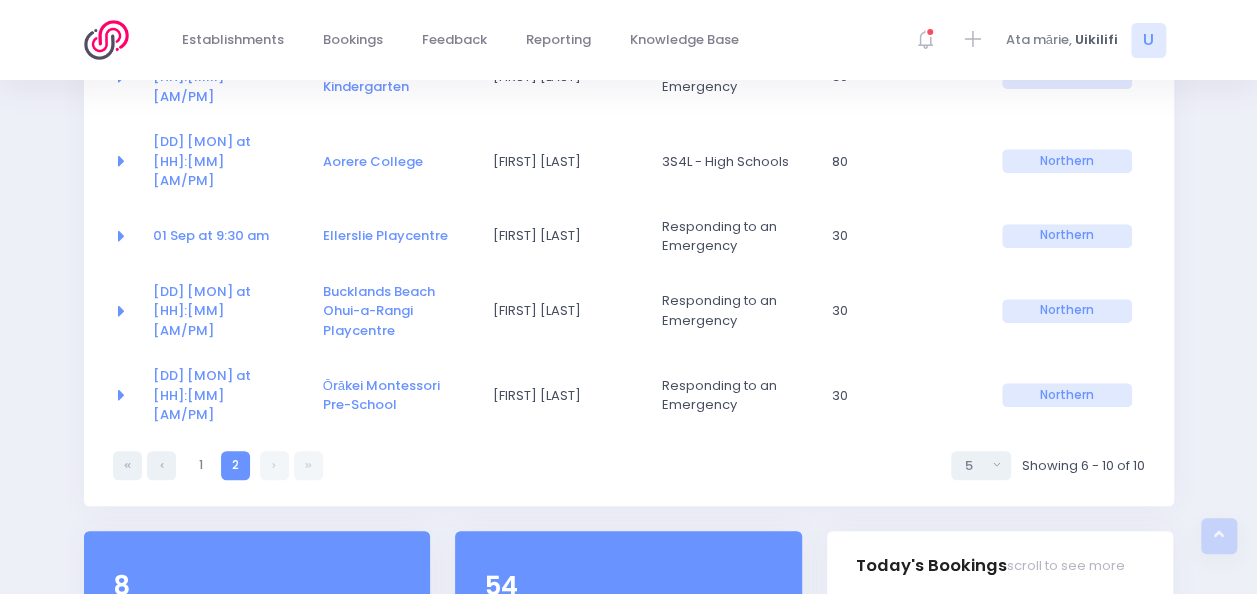 scroll, scrollTop: 0, scrollLeft: 0, axis: both 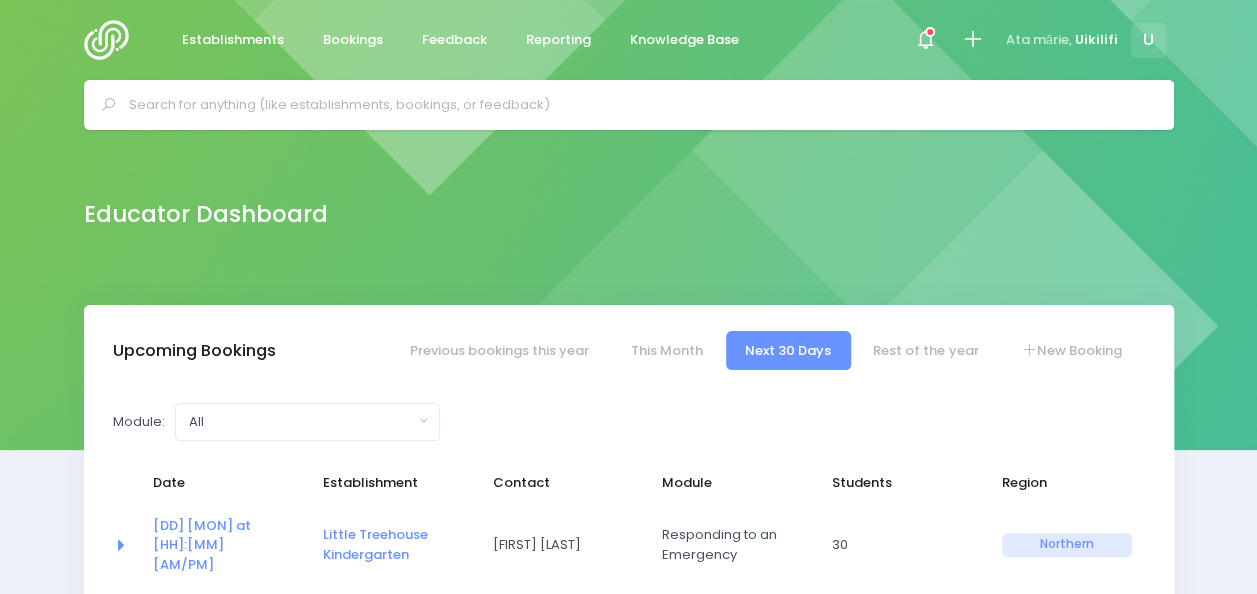 click at bounding box center [637, 105] 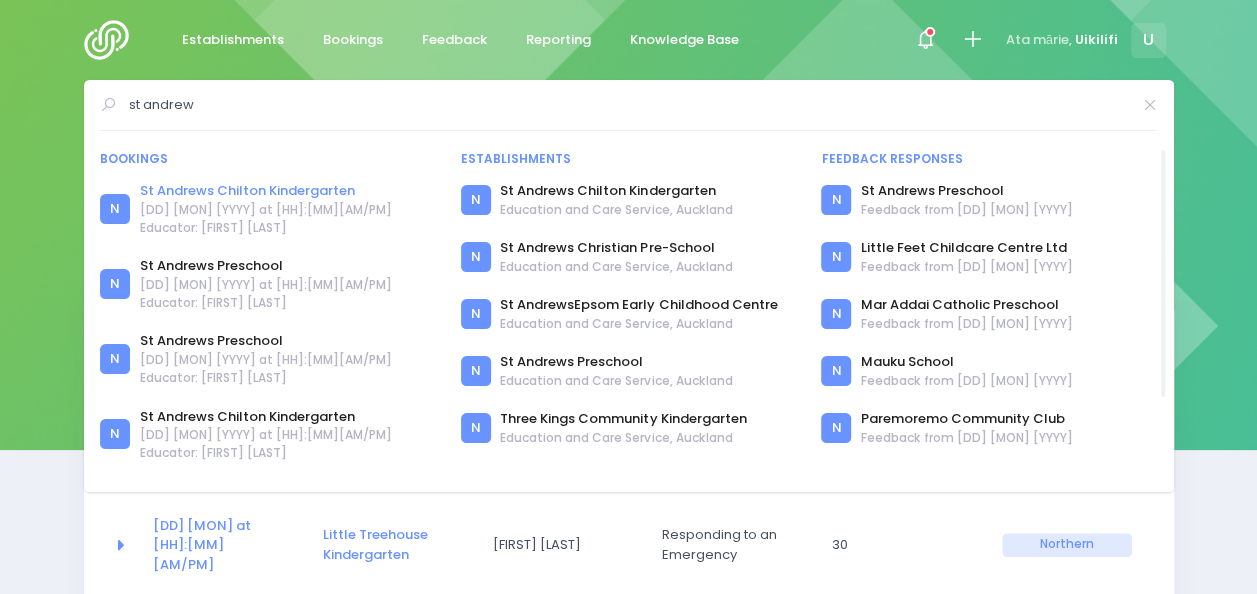 type on "st andrew" 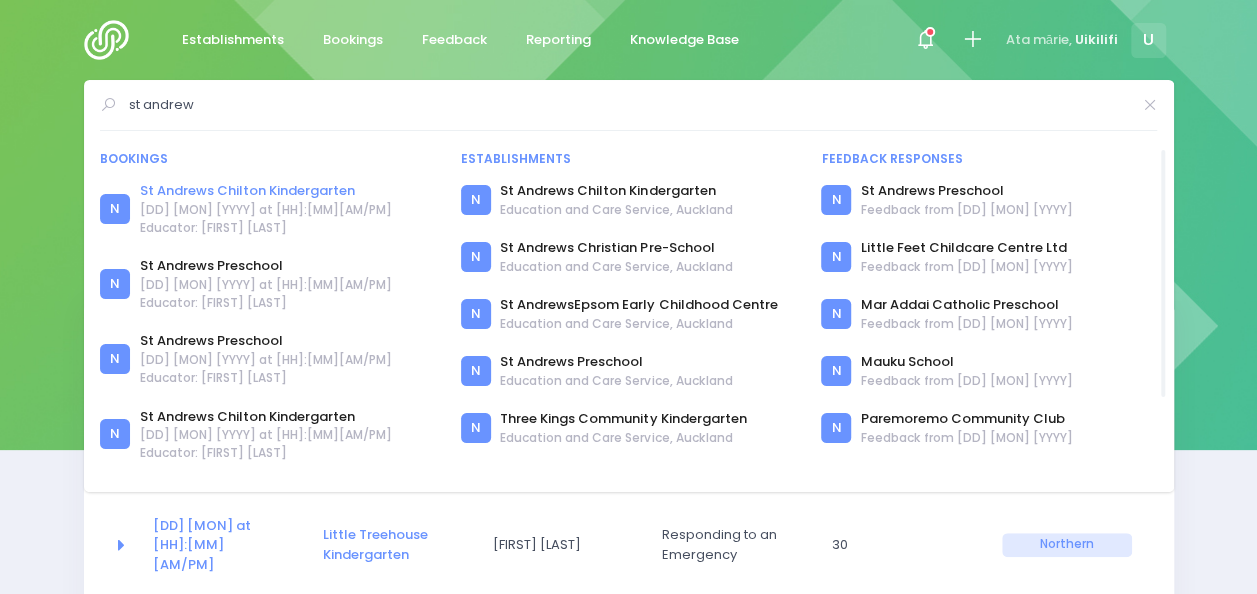 click on "St Andrews Chilton Kindergarten" at bounding box center [266, 191] 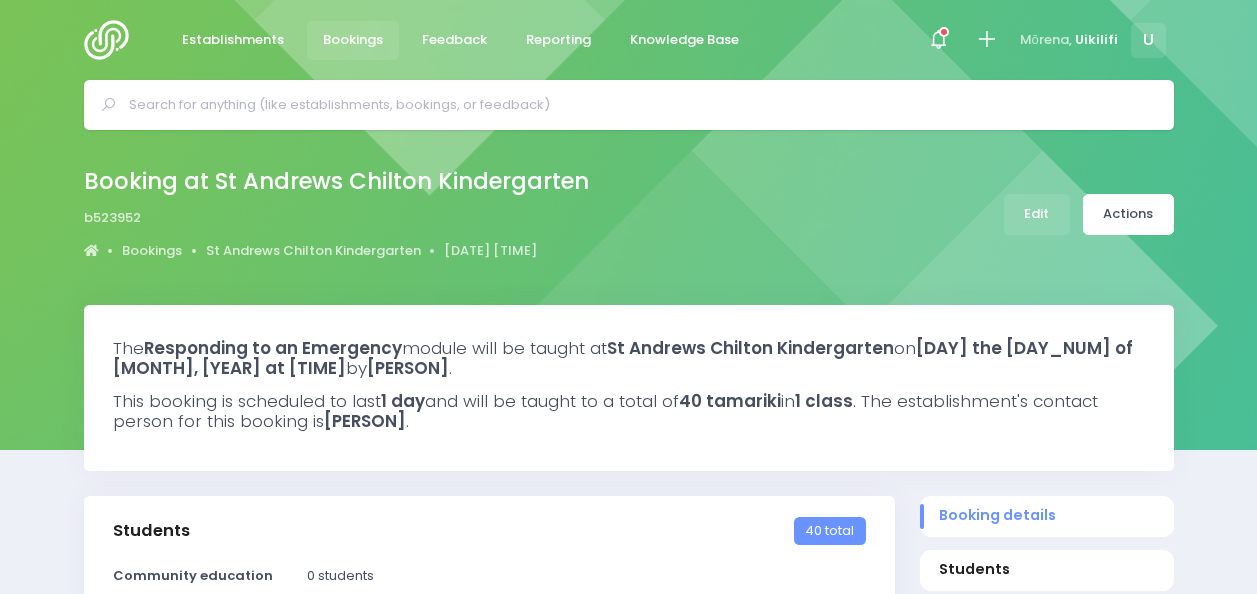 select on "5" 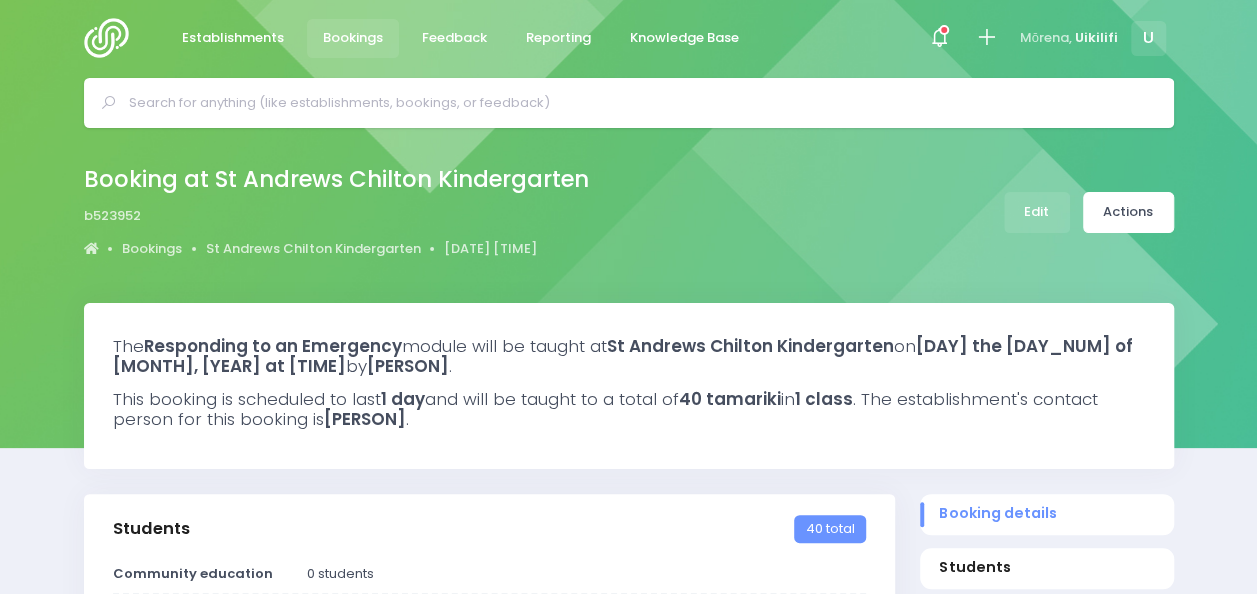 scroll, scrollTop: 0, scrollLeft: 0, axis: both 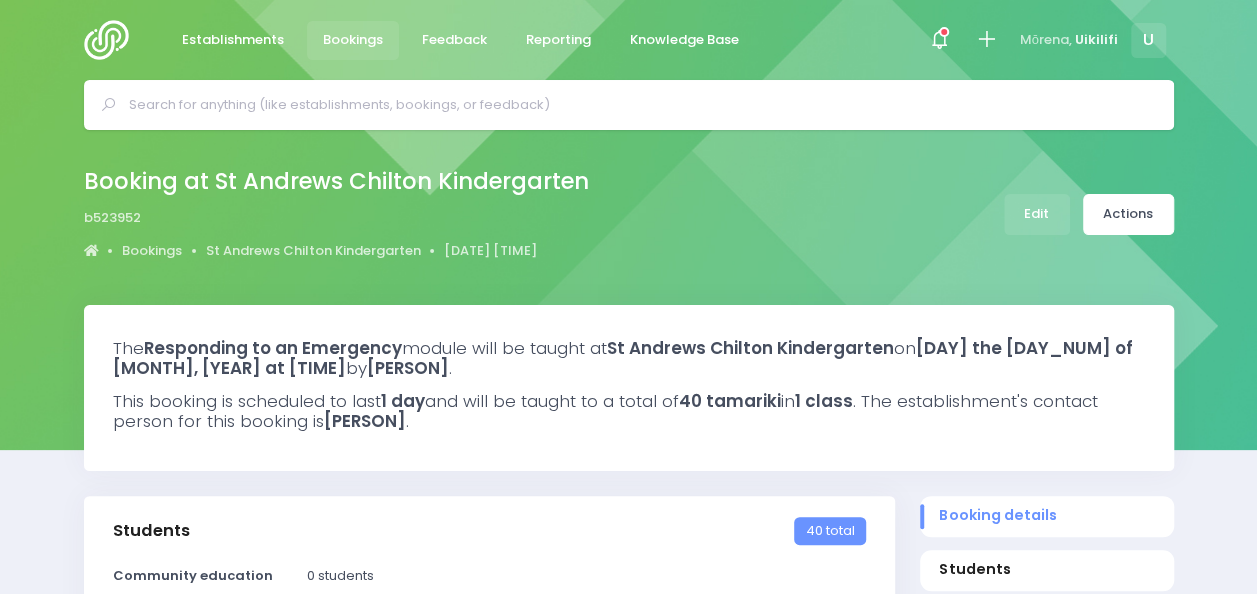 click on "Booking at St Andrews Chilton Kindergarten
b523952
Bookings
St Andrews Chilton Kindergarten
[DATE] [TIME]" at bounding box center [628, 217] 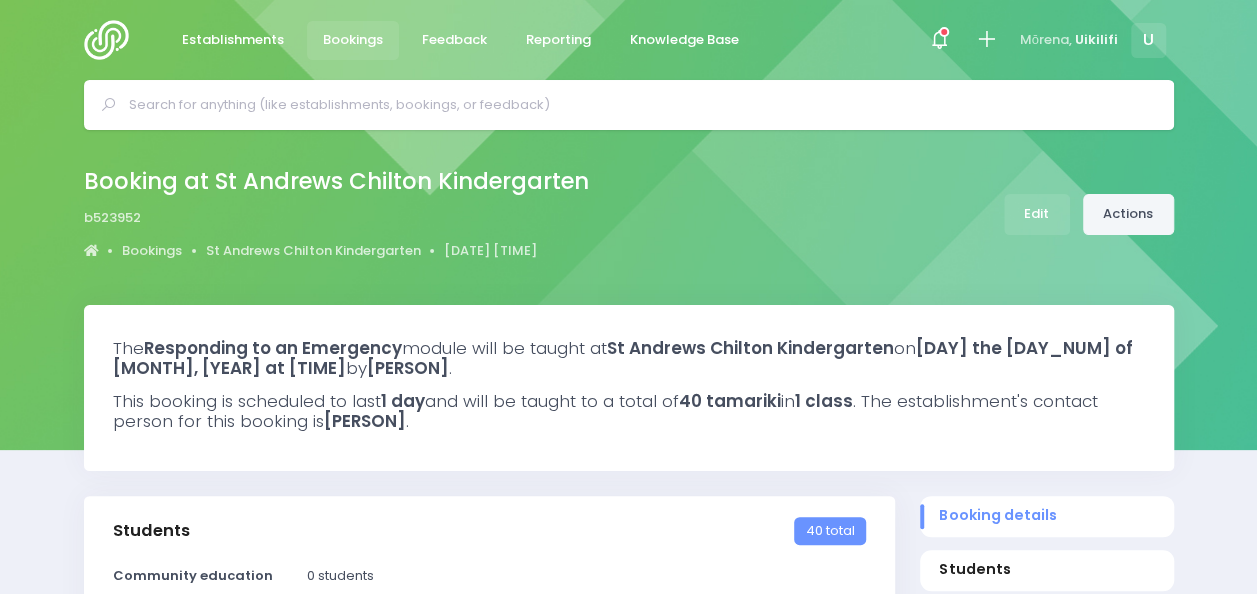 click on "Actions" at bounding box center [1128, 214] 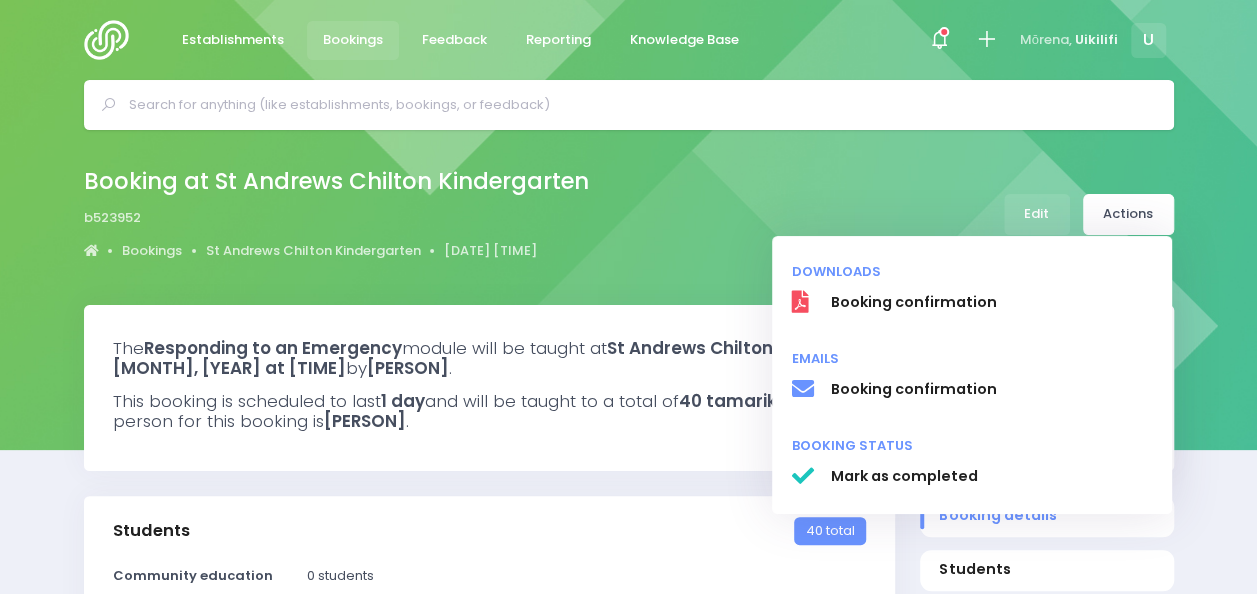 click on "The
Responding to an Emergency  module will be taught at
St Andrews Chilton Kindergarten  on
Monday the 15th of September, 2025 at 9.30 am
by  Uikilifi Fa’aoso .
This booking is scheduled
to last  1
day  and will be taught
to a total of  40 tamariki  in  1 class . The establishment's contact person for
this
booking is  Olivia Ng ." at bounding box center [629, 388] 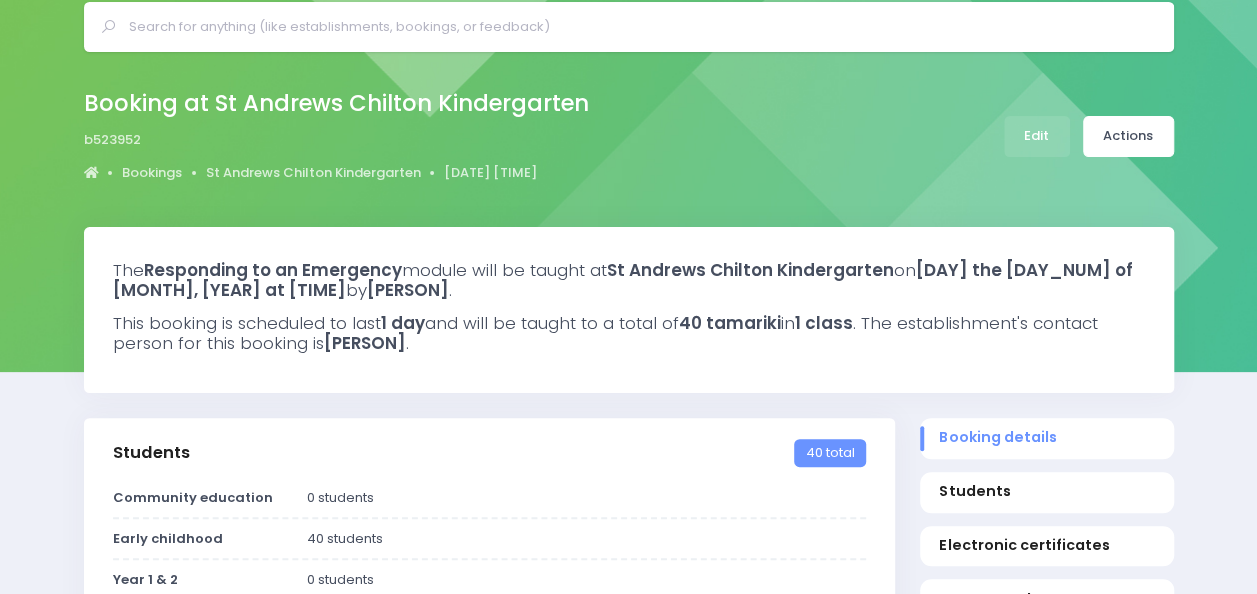 scroll, scrollTop: 0, scrollLeft: 0, axis: both 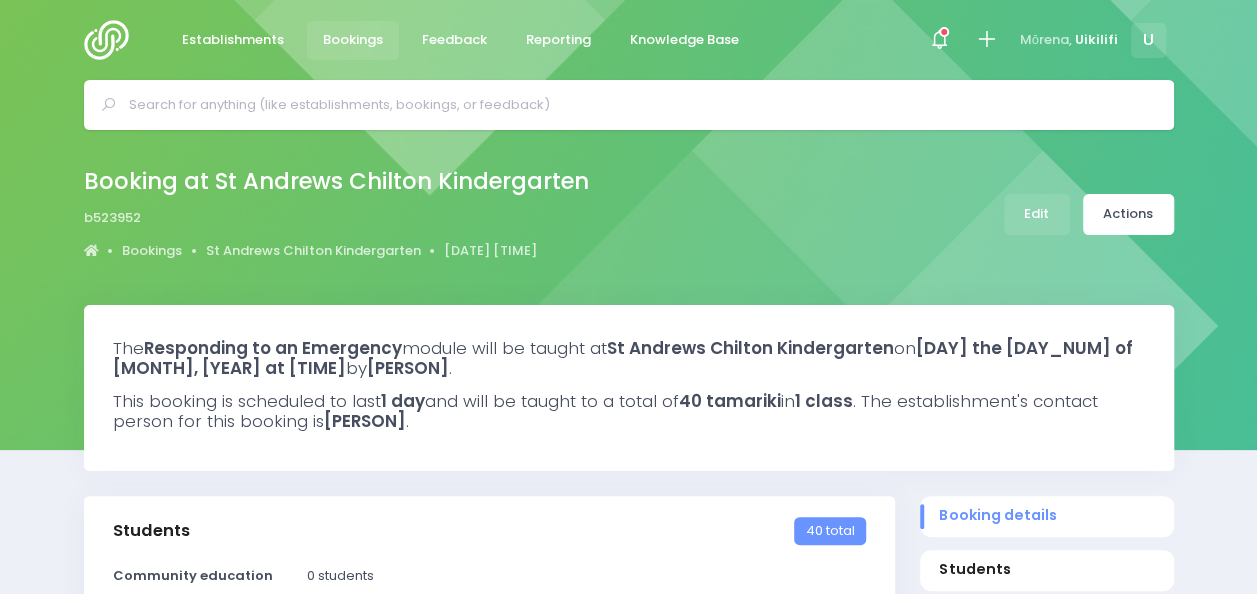 click at bounding box center [637, 105] 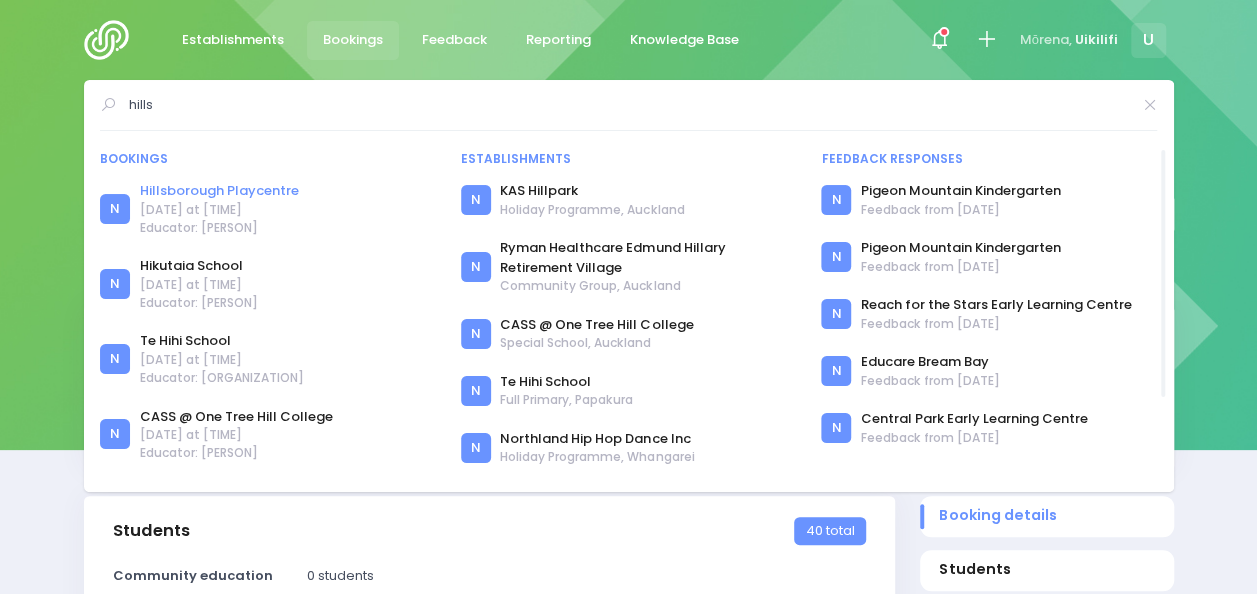 type on "hills" 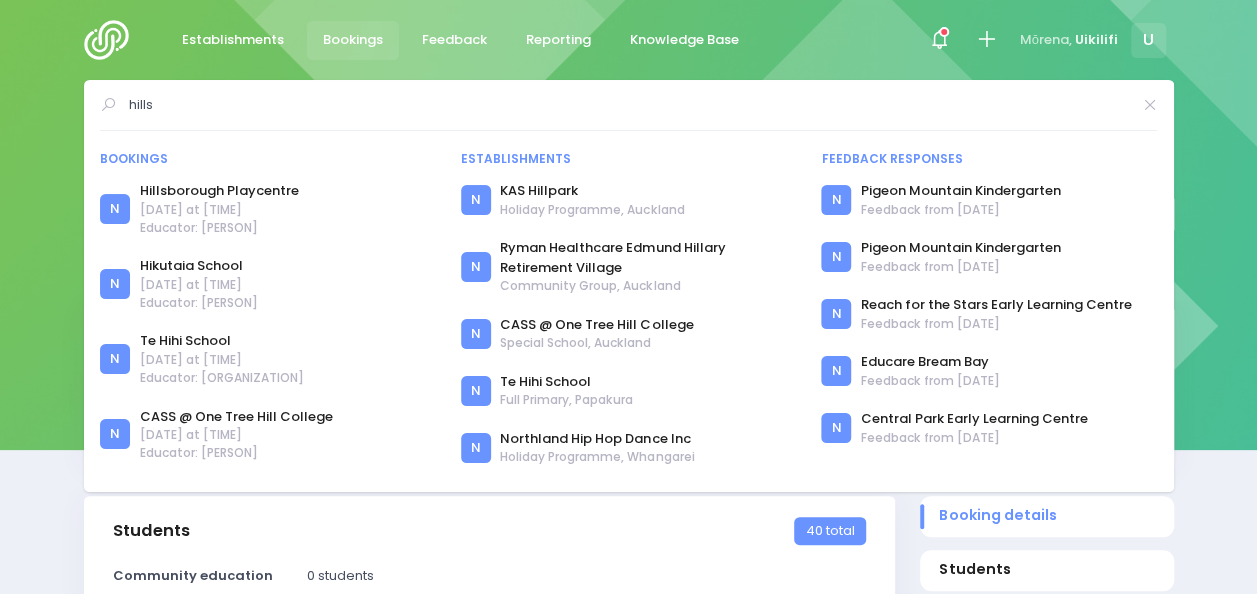 click on "Booking at St Andrews Chilton Kindergarten
b523952
Bookings
St Andrews Chilton Kindergarten
15 September 2025 9.30 am" at bounding box center (628, 217) 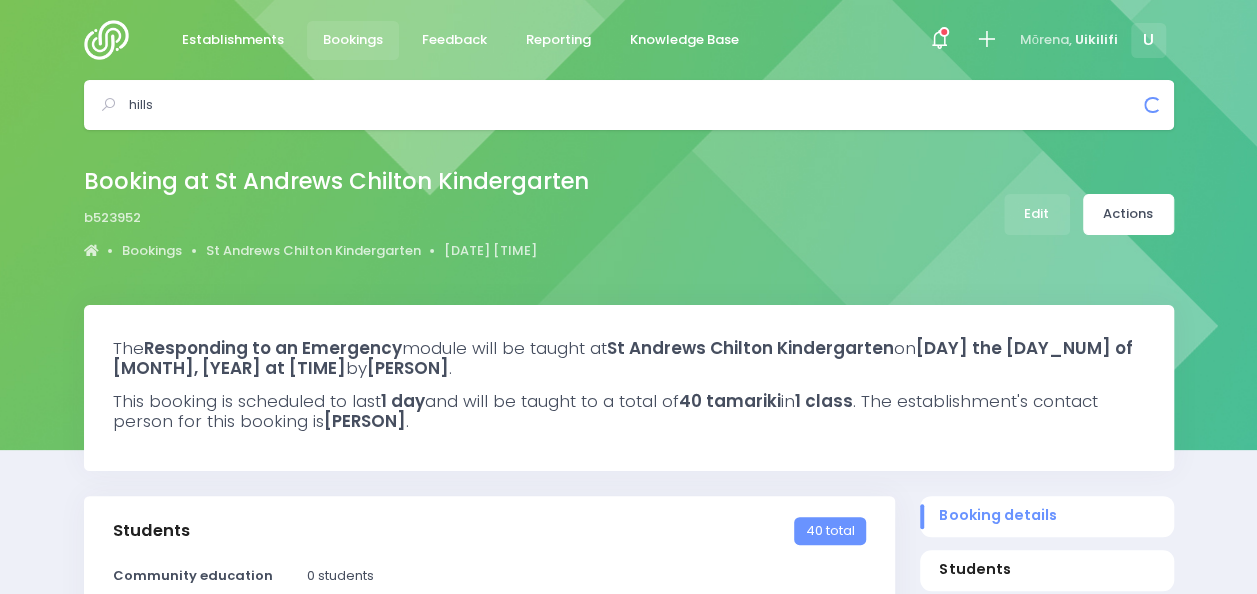 drag, startPoint x: 261, startPoint y: 94, endPoint x: 0, endPoint y: 126, distance: 262.95438 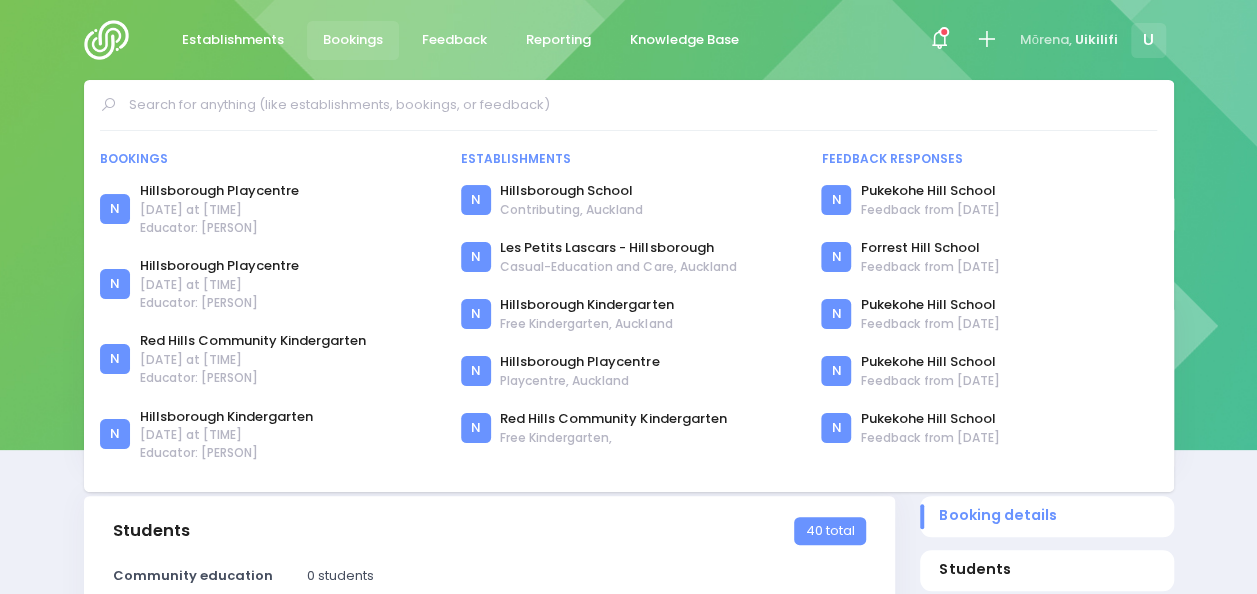 type 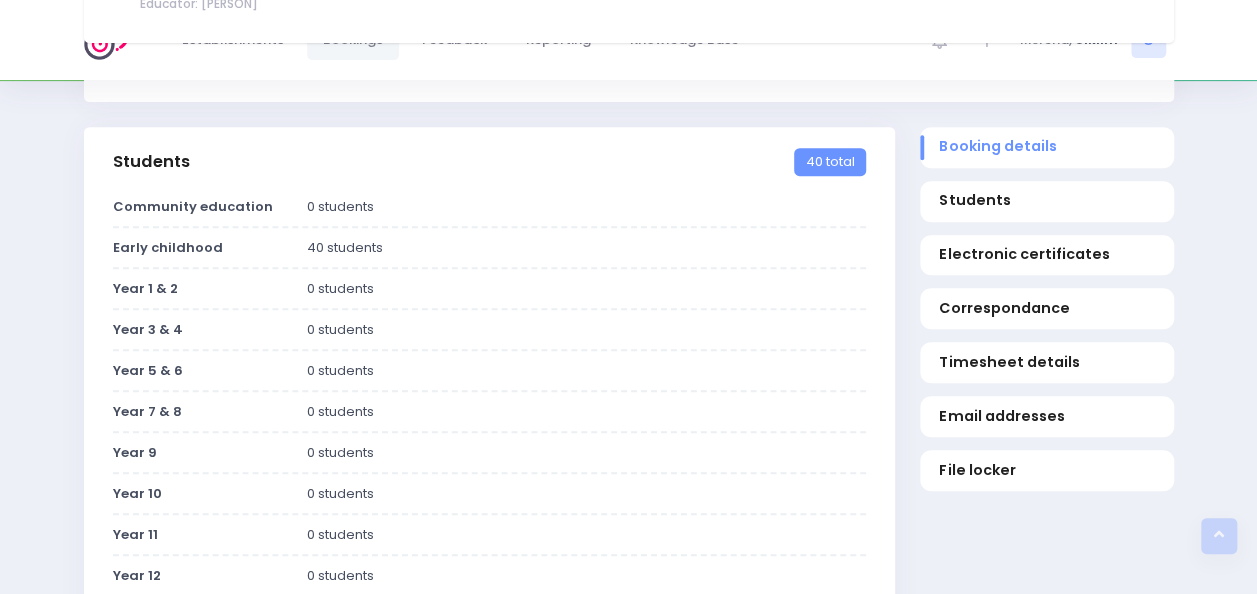scroll, scrollTop: 400, scrollLeft: 0, axis: vertical 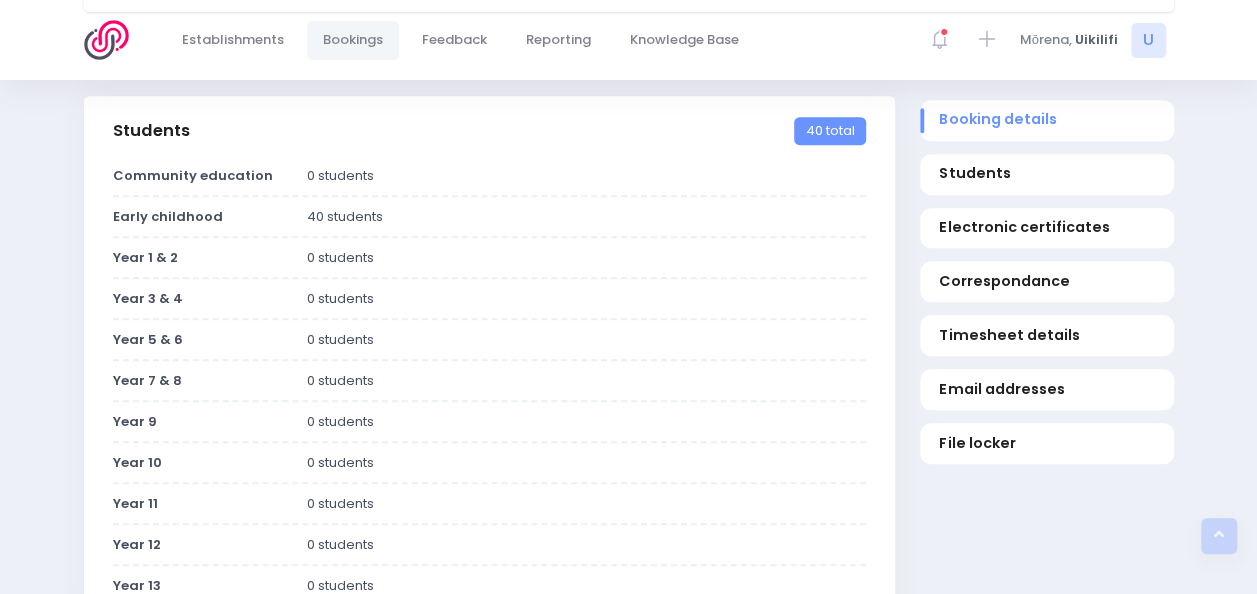 click on "The
Responding to an Emergency  module will be taught at
St Andrews Chilton Kindergarten  on
Monday the 15th of September, 2025 at 9.30 am
by  Uikilifi Fa’aoso .
This booking is scheduled
to last  1
day  and will be taught
to a total of  40 tamariki  in  1 class . The establishment's contact person for
this
booking is  Olivia Ng .
Early childhood" at bounding box center (628, 1064) 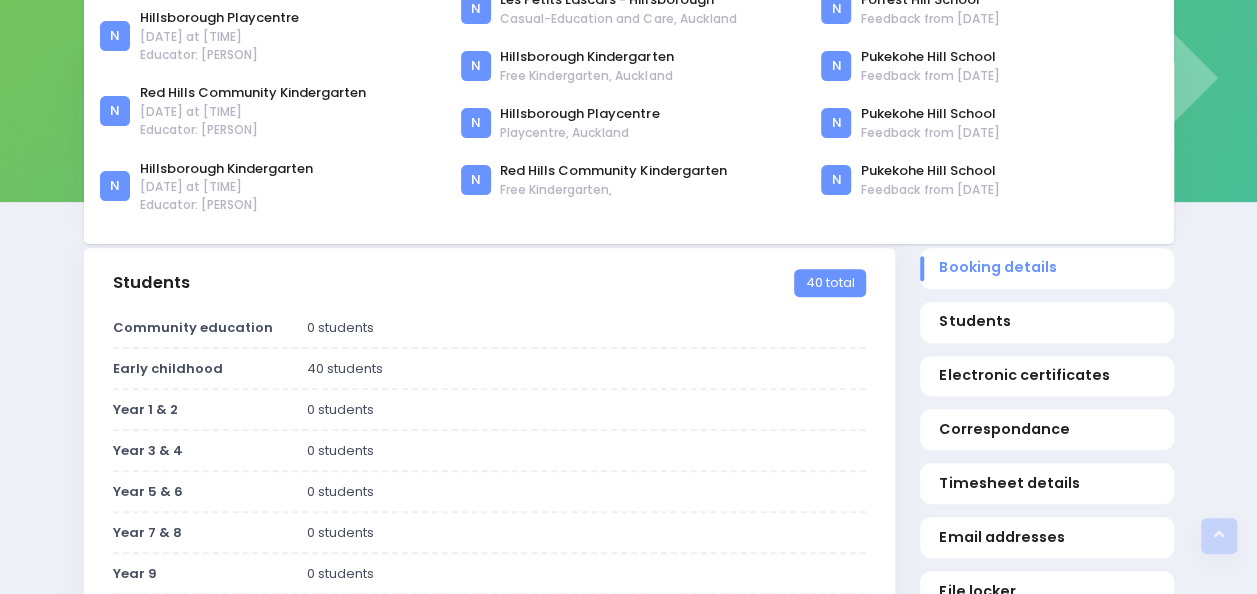 scroll, scrollTop: 0, scrollLeft: 0, axis: both 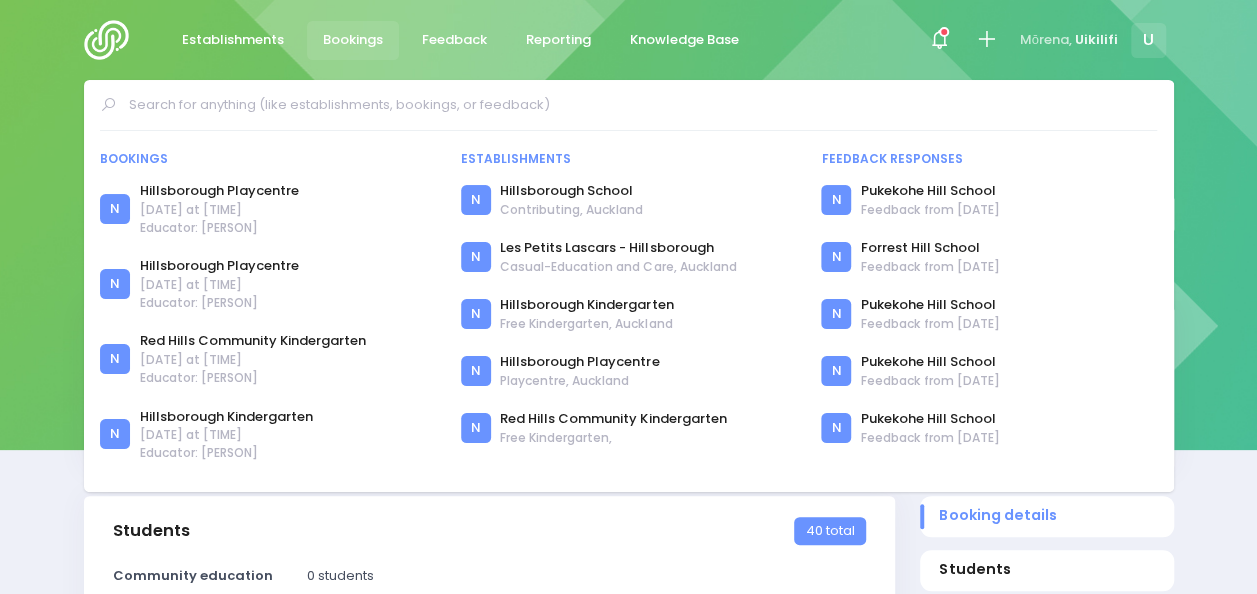 click at bounding box center [637, 105] 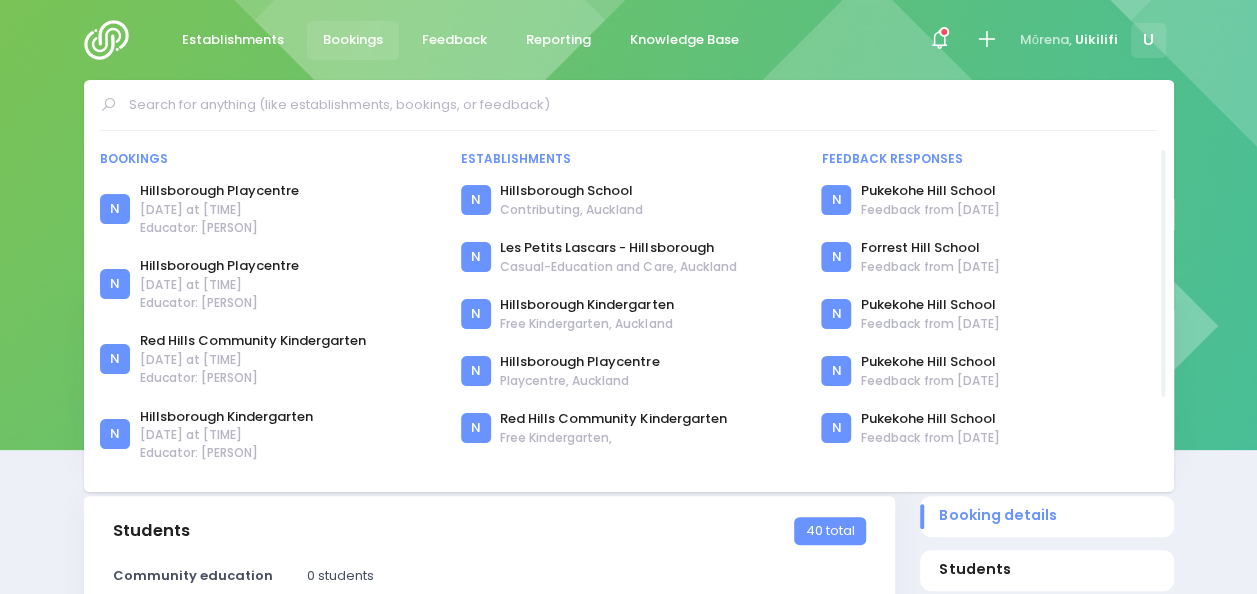 click on "N
Hillsborough Playcentre
8 September 2025 at 9:00am
Educator: Uikilifi Fa’aoso" at bounding box center (268, 209) 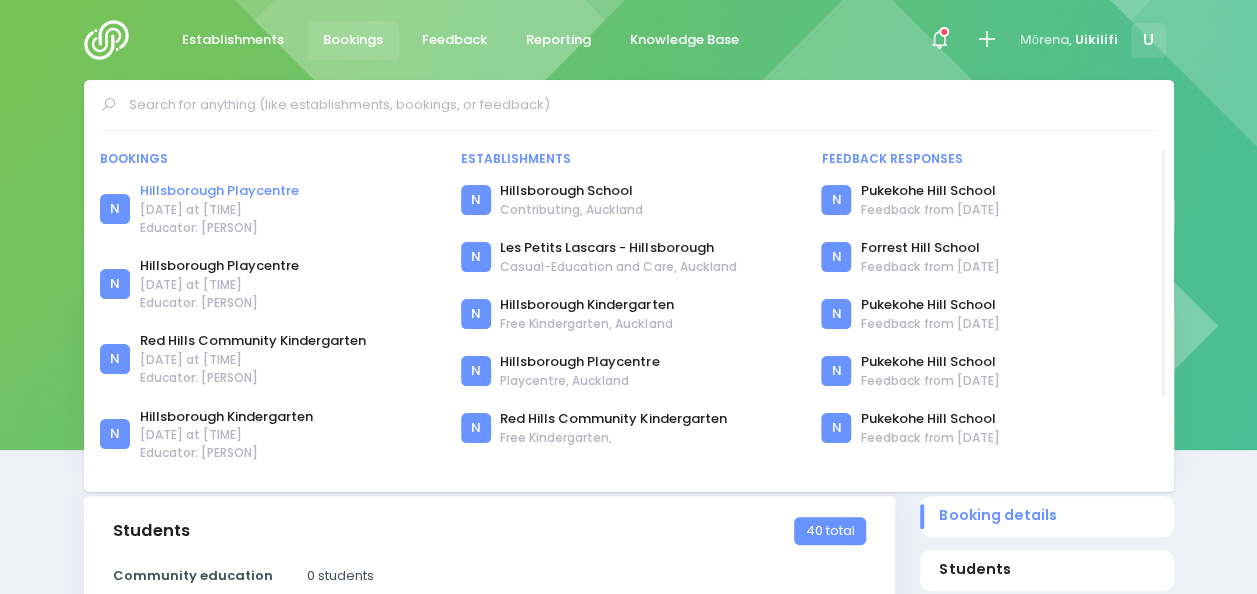 click on "Hillsborough Playcentre" at bounding box center [219, 191] 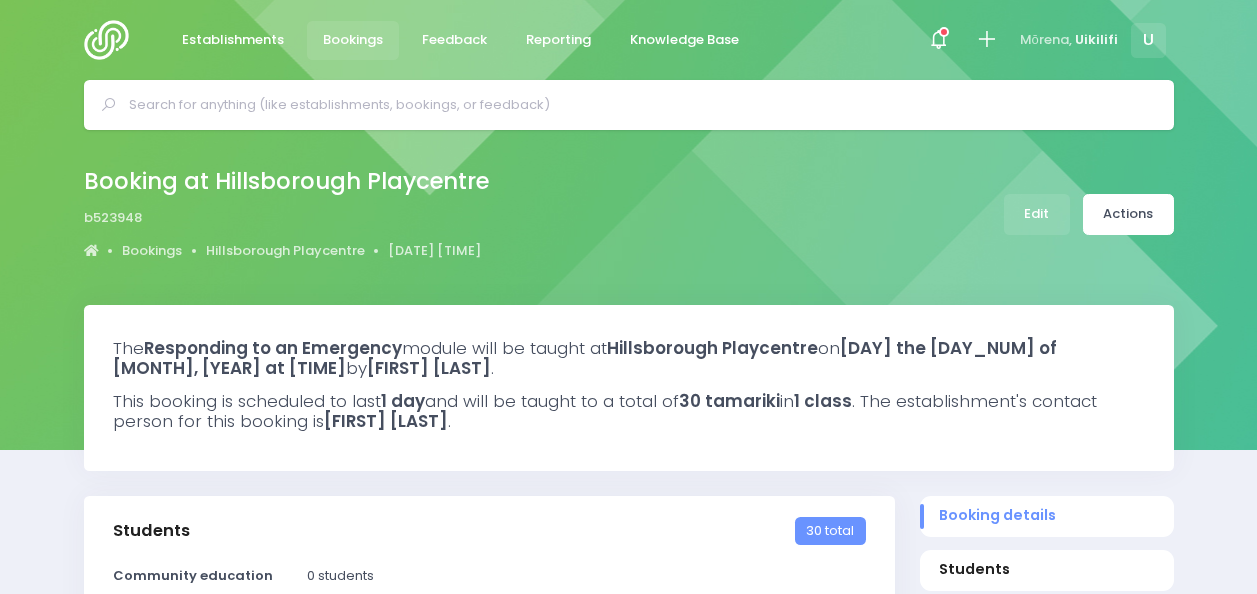 select on "5" 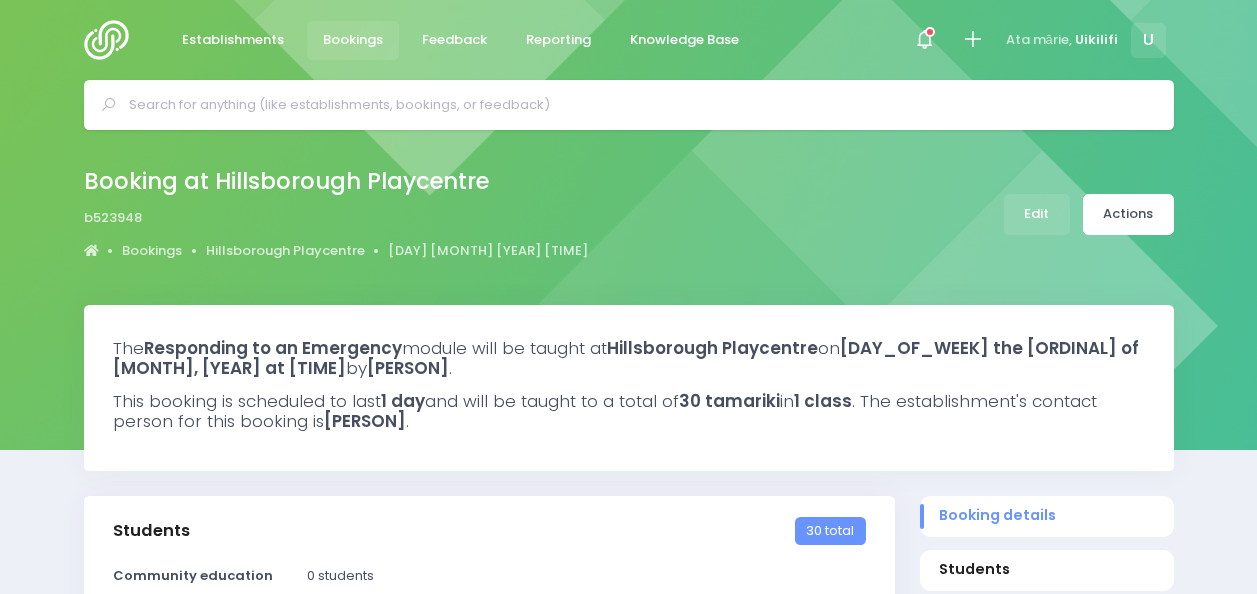 select on "5" 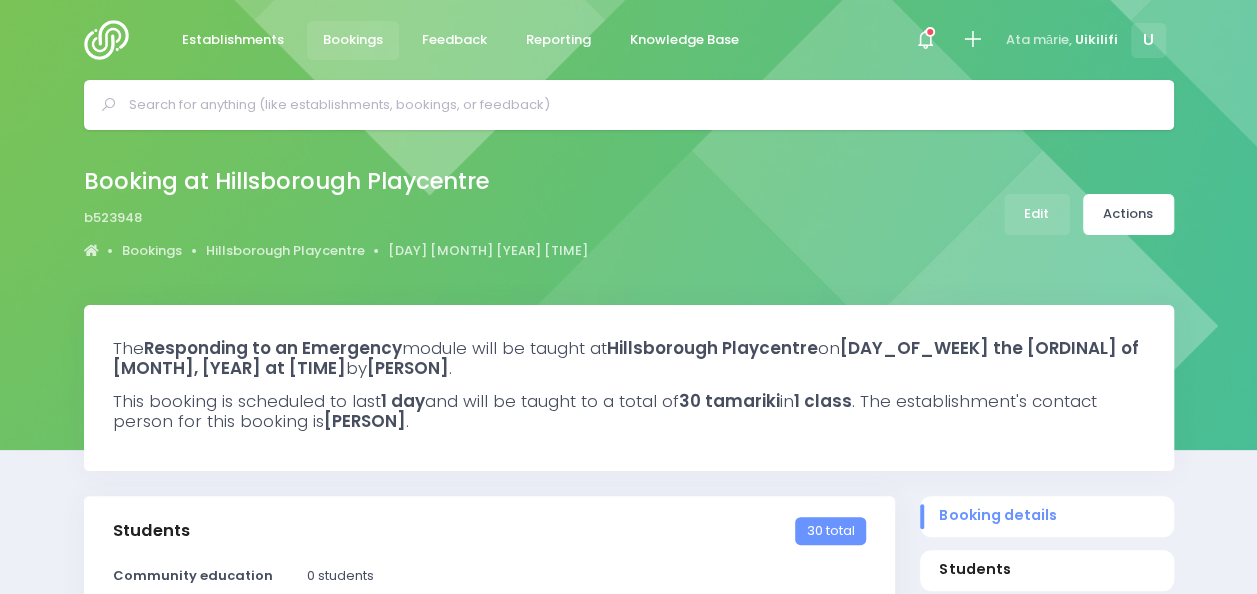 click on "Booking at Hillsborough Playcentre
b523948
Bookings
Hillsborough Playcentre
8 September 2025 9.00 am
Edit" at bounding box center (628, 217) 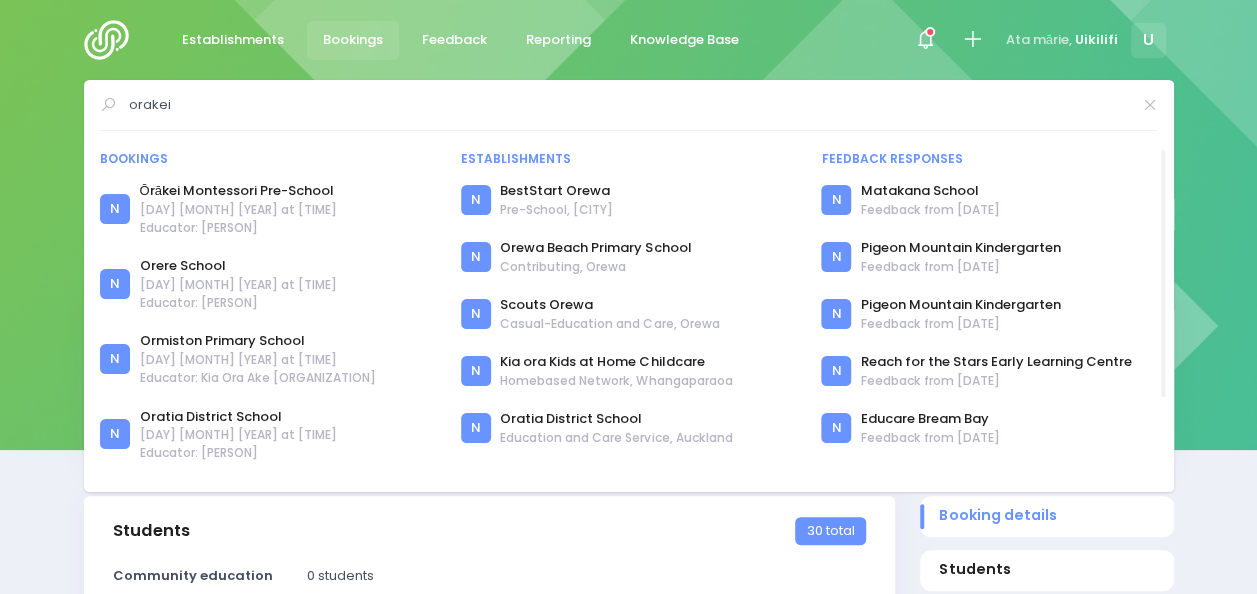 type on "orakei" 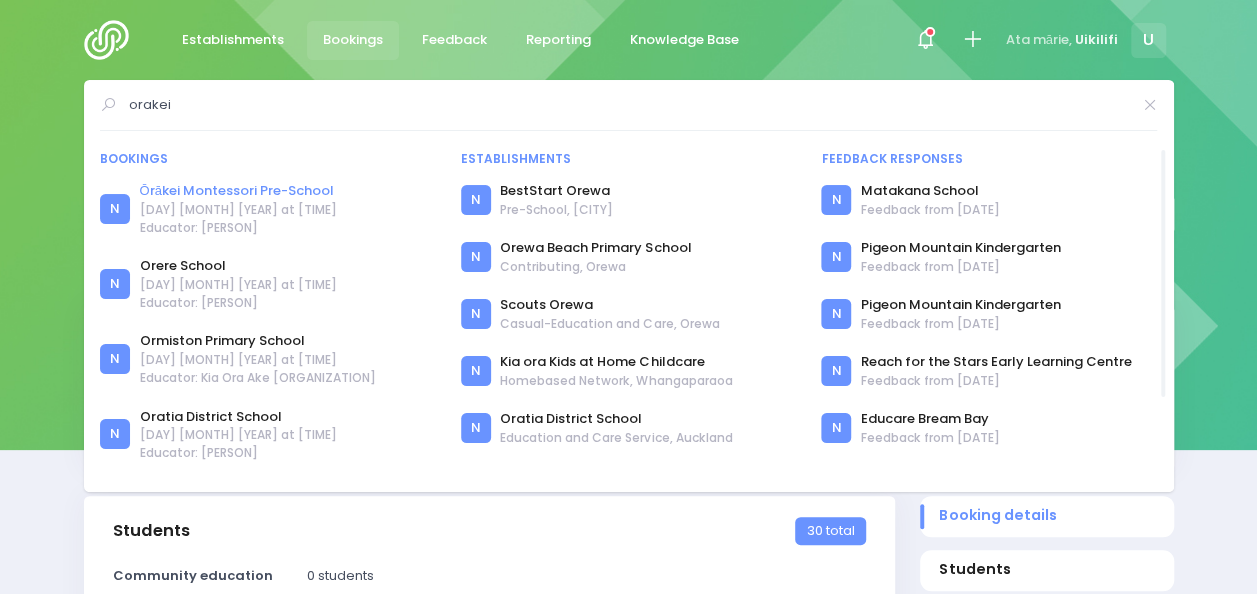 click on "Ōrākei Montessori Pre-School" at bounding box center [238, 191] 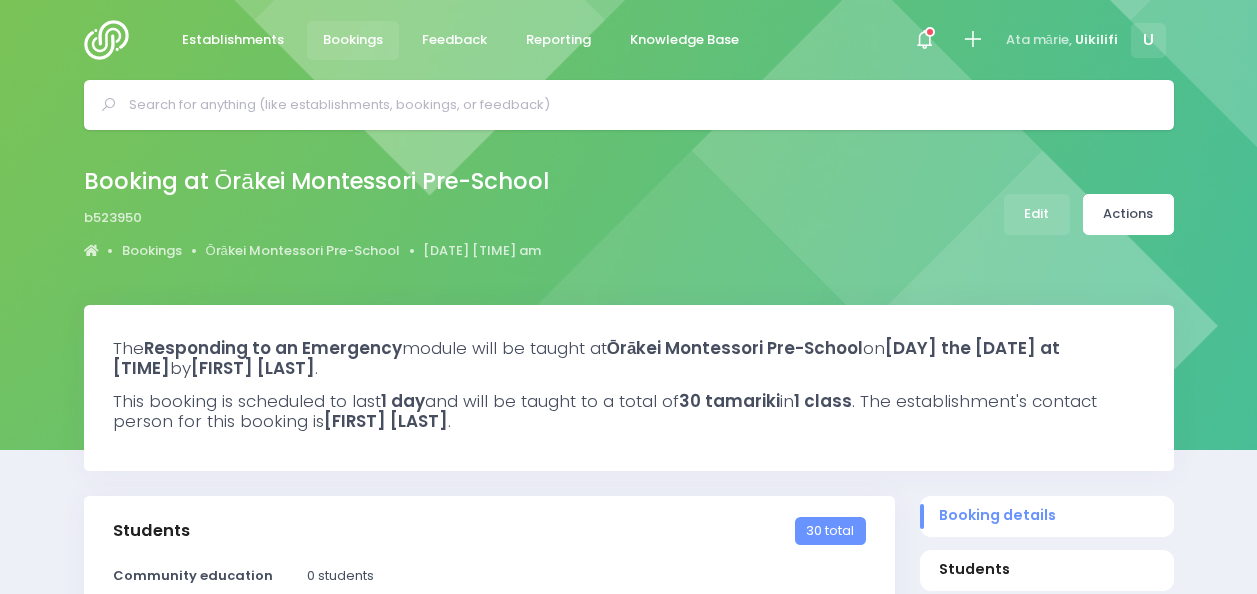 select on "5" 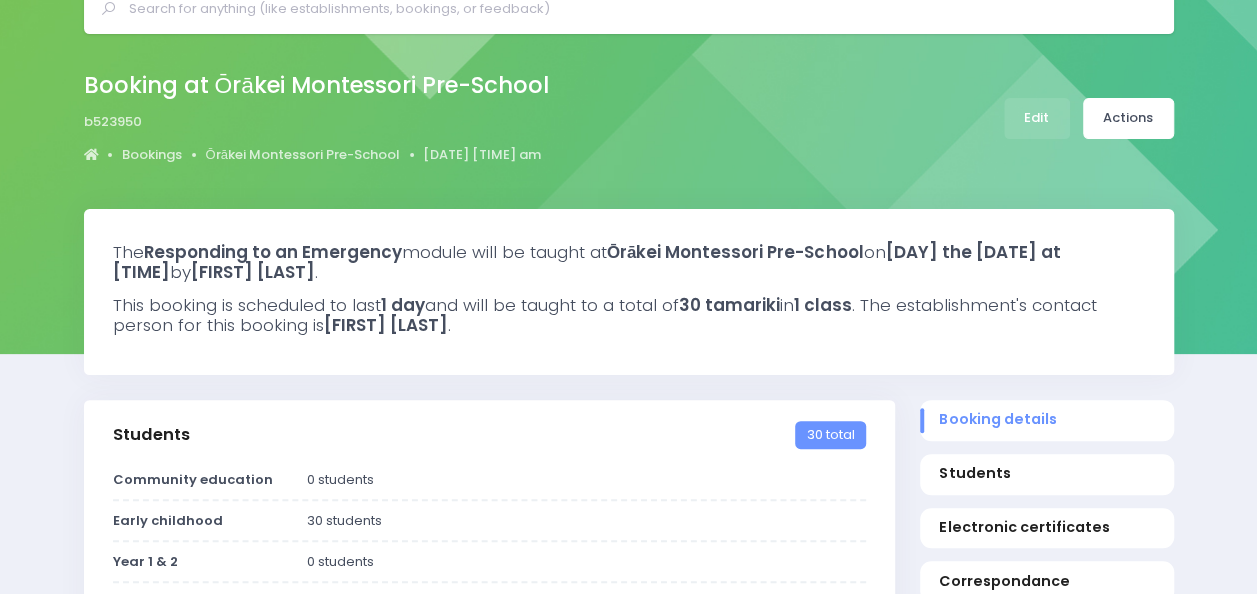 scroll, scrollTop: 100, scrollLeft: 0, axis: vertical 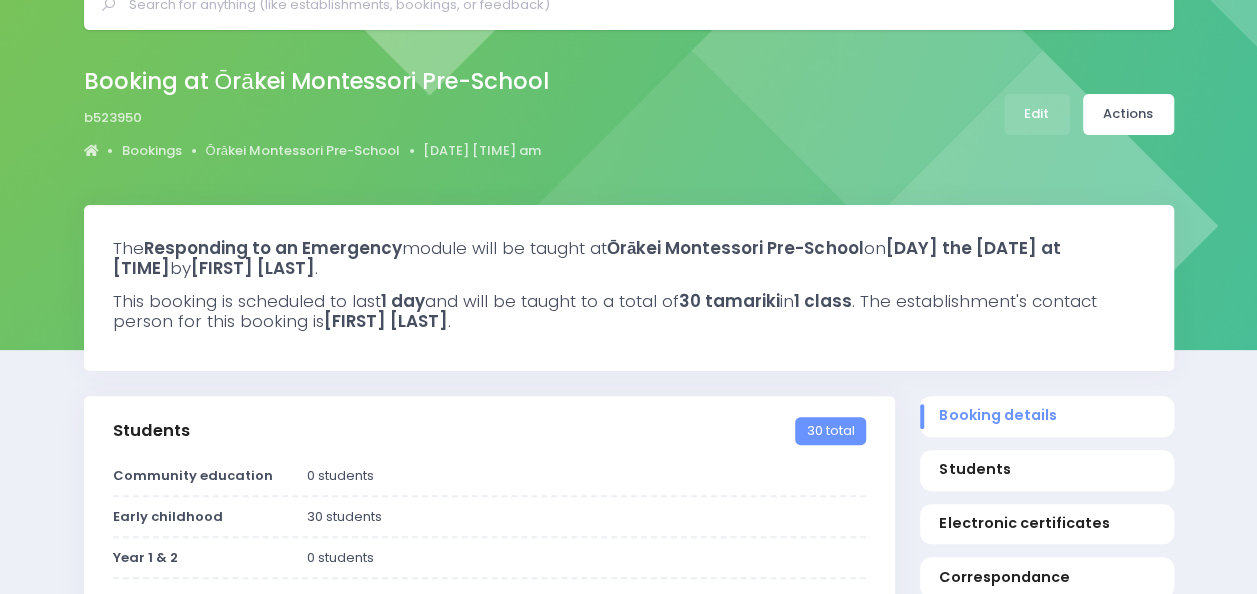 click on "Booking at Ōrākei Montessori Pre-School
b523950
Bookings
Ōrākei Montessori Pre-School
1 September 2025 11.30 am" at bounding box center (628, 117) 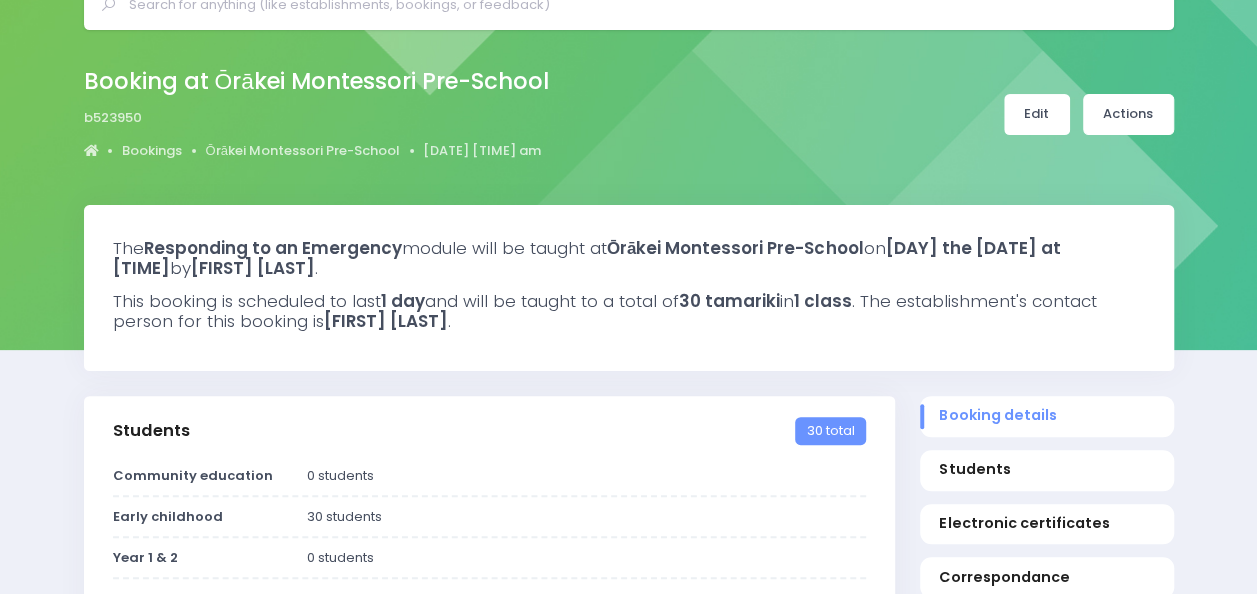 click on "Edit" at bounding box center (1037, 114) 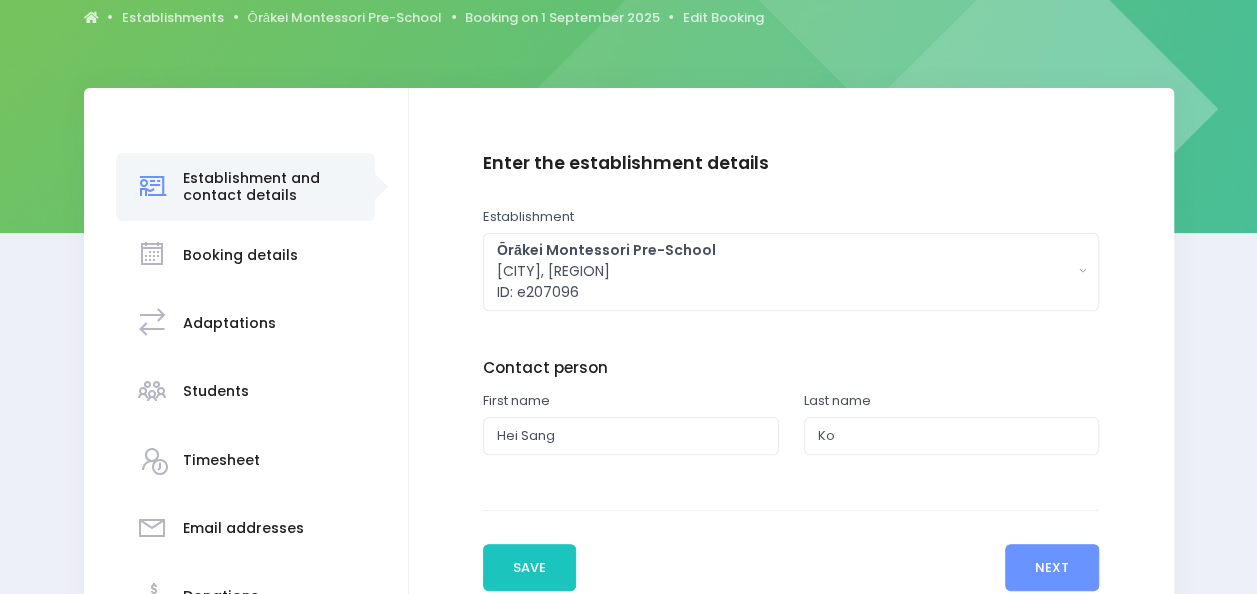 scroll, scrollTop: 300, scrollLeft: 0, axis: vertical 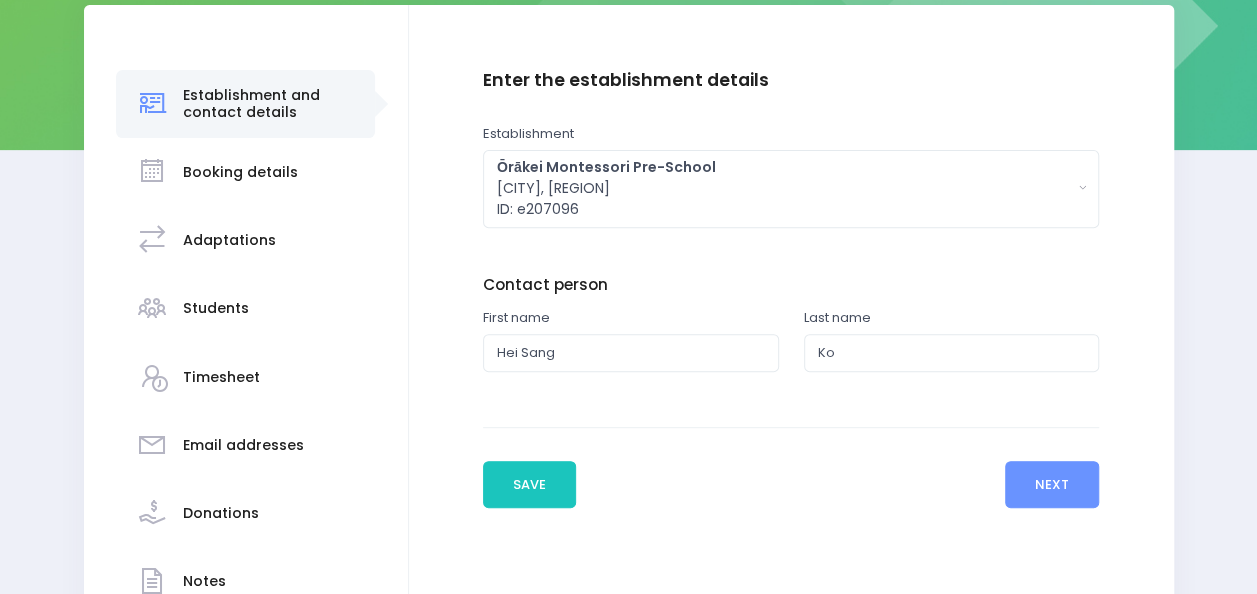 click on "Booking details" at bounding box center [246, 172] 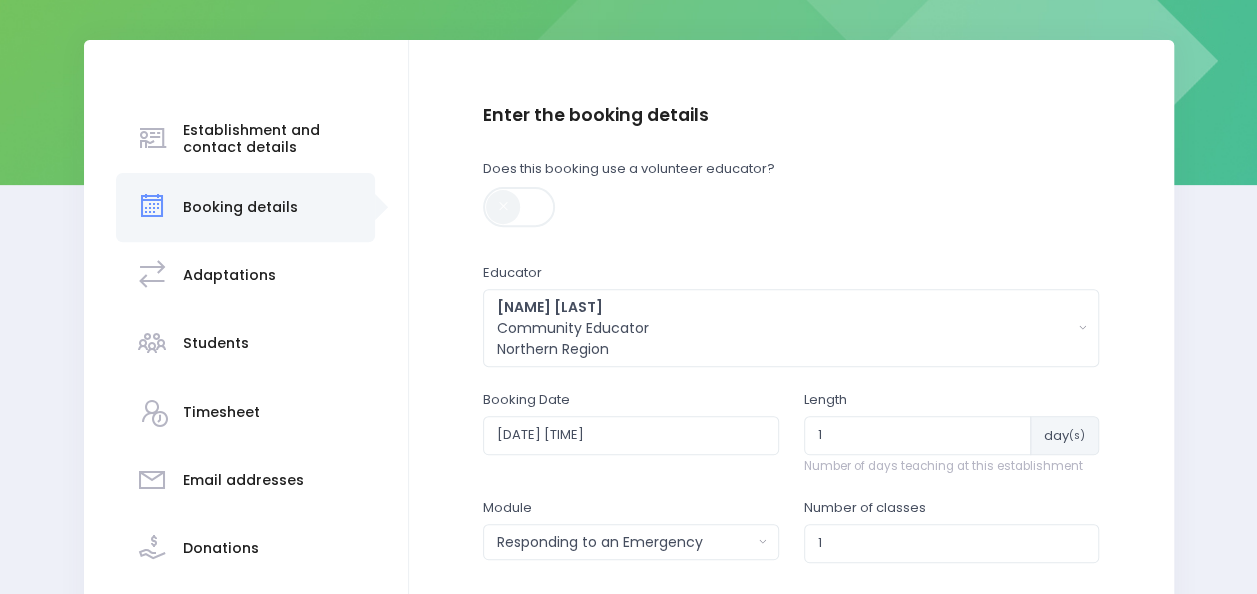 scroll, scrollTop: 400, scrollLeft: 0, axis: vertical 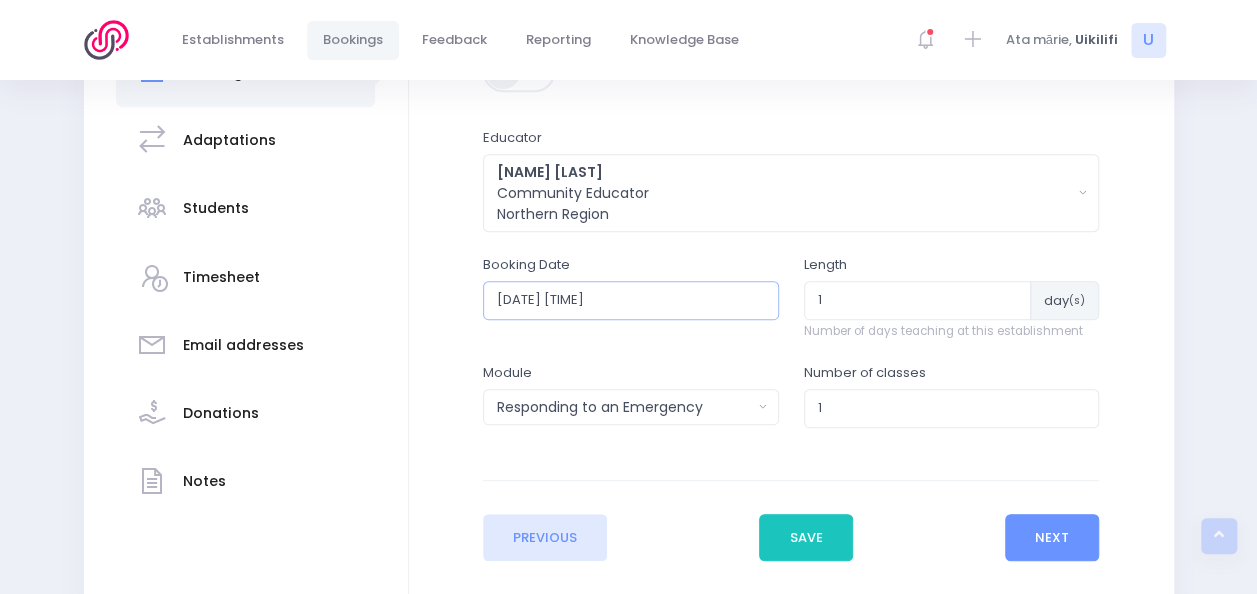 click on "2025-09-01 11:30" at bounding box center [631, 300] 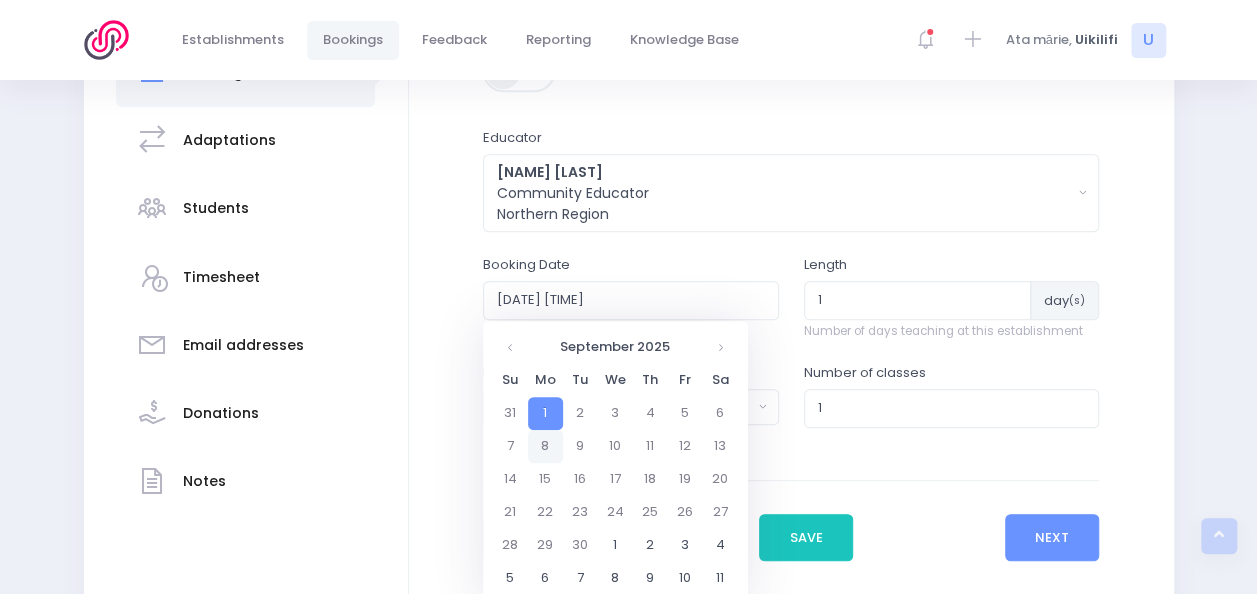 click on "8" at bounding box center [545, 446] 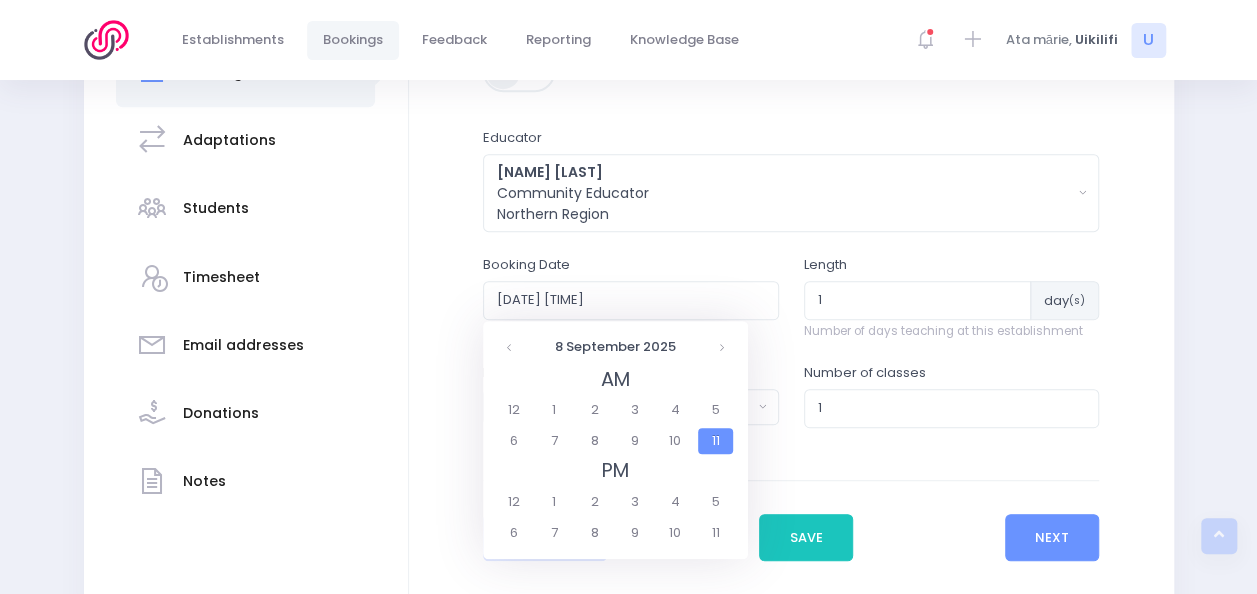 click on "11" at bounding box center [715, 441] 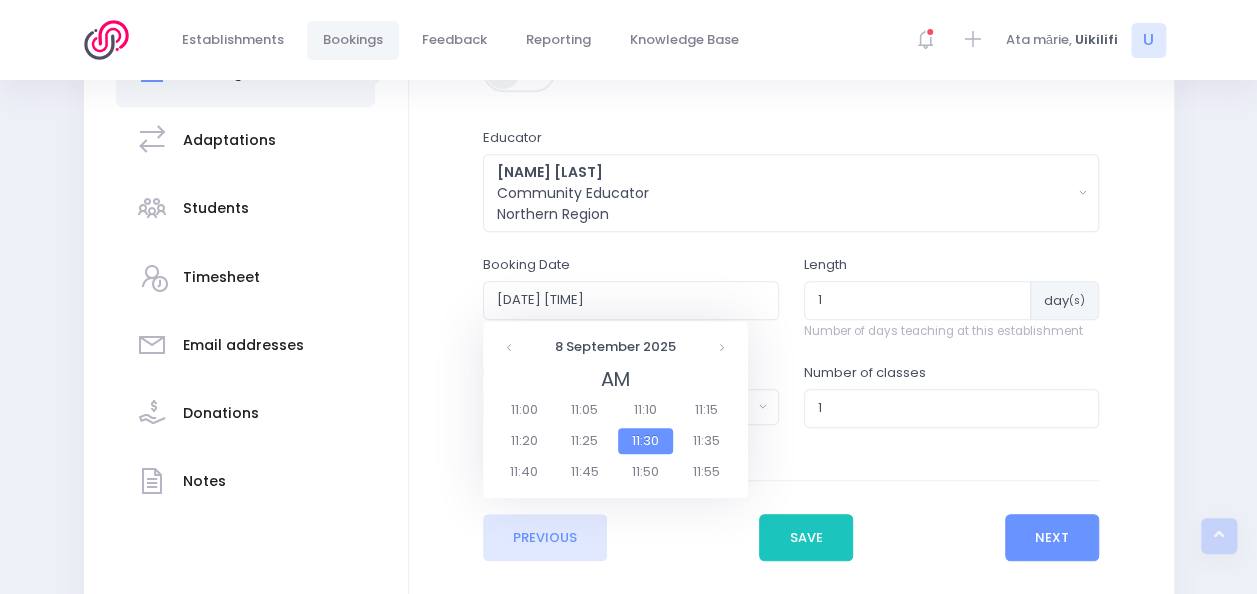 click on "11:30" at bounding box center [646, 441] 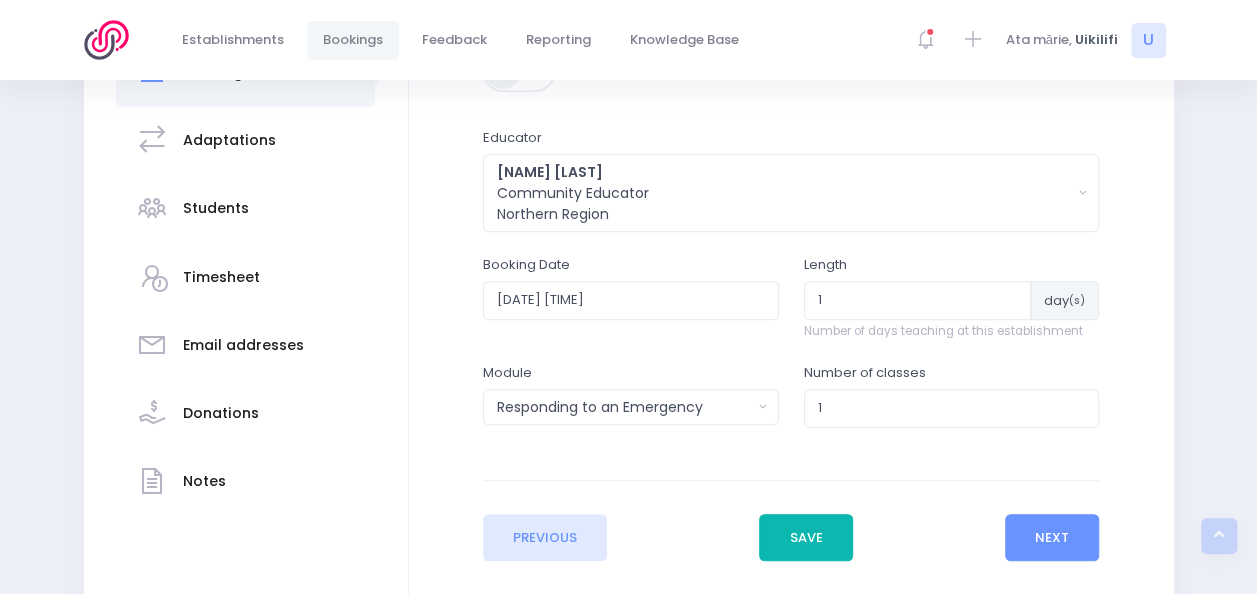 click on "Save" at bounding box center [806, 538] 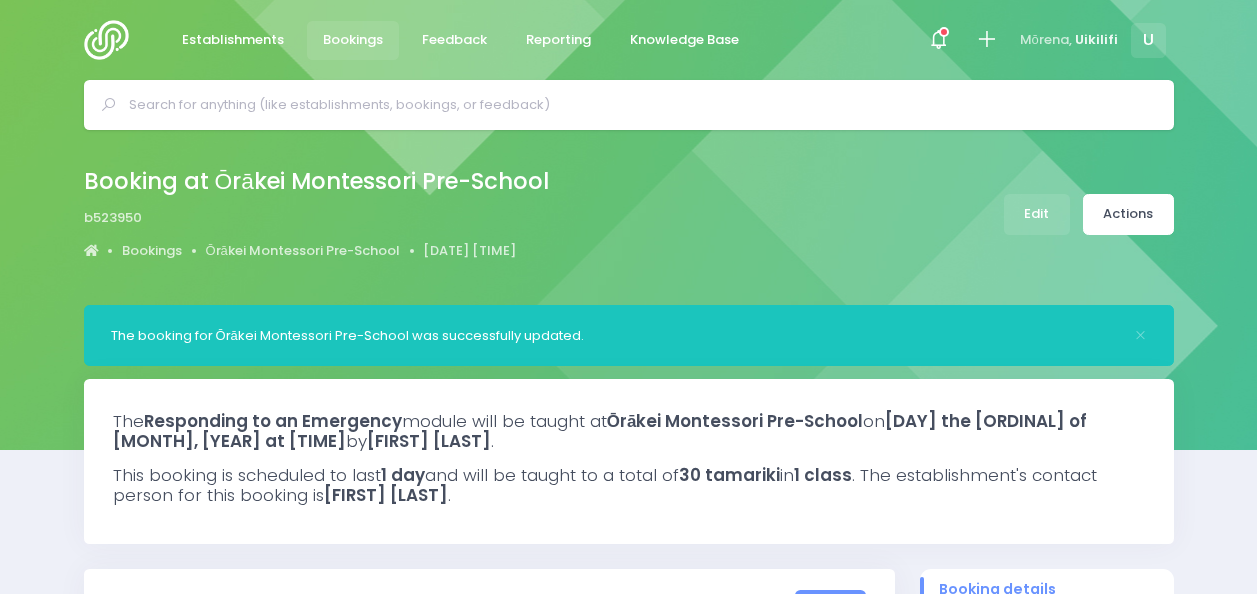 select on "5" 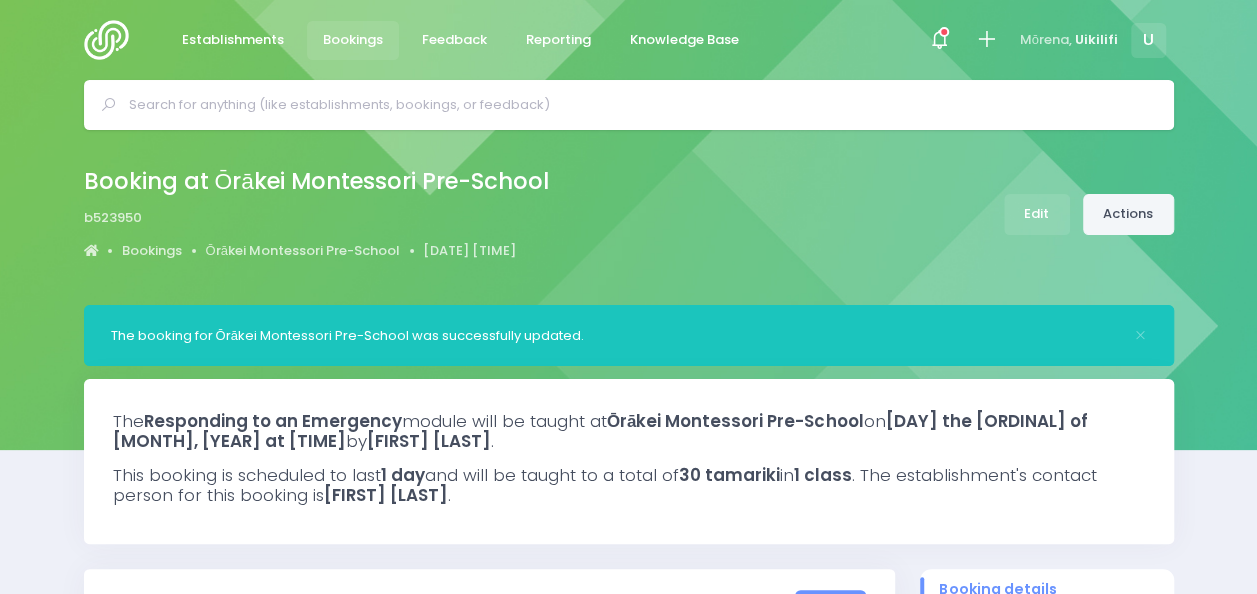 click on "Actions" at bounding box center [1128, 214] 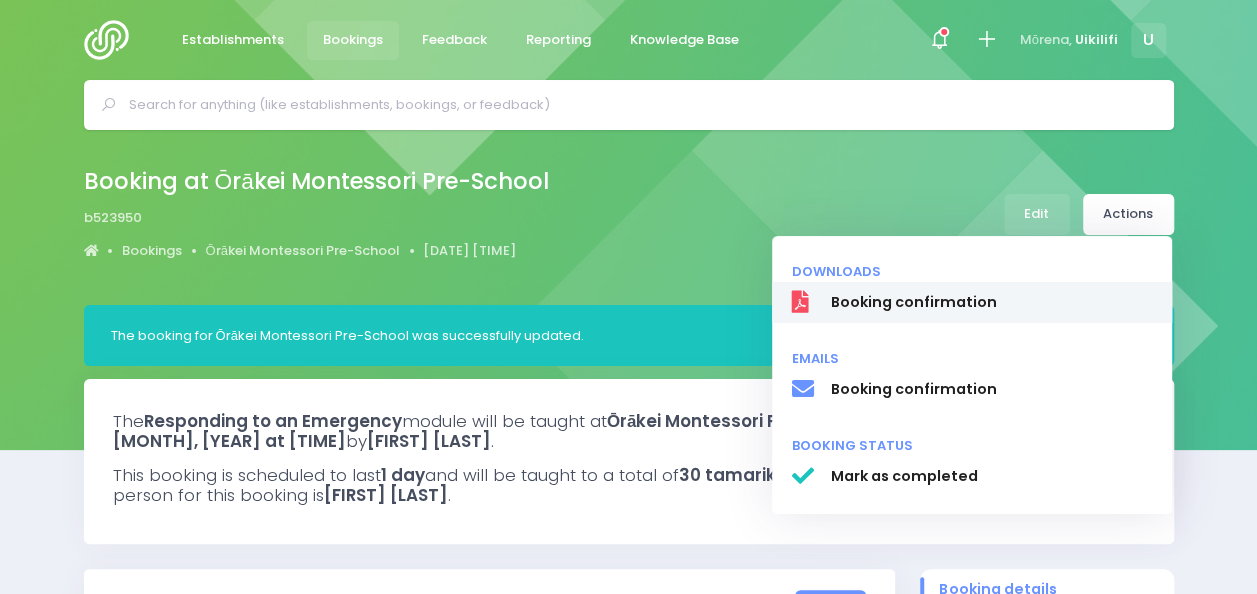 click on "Booking confirmation" at bounding box center [991, 302] 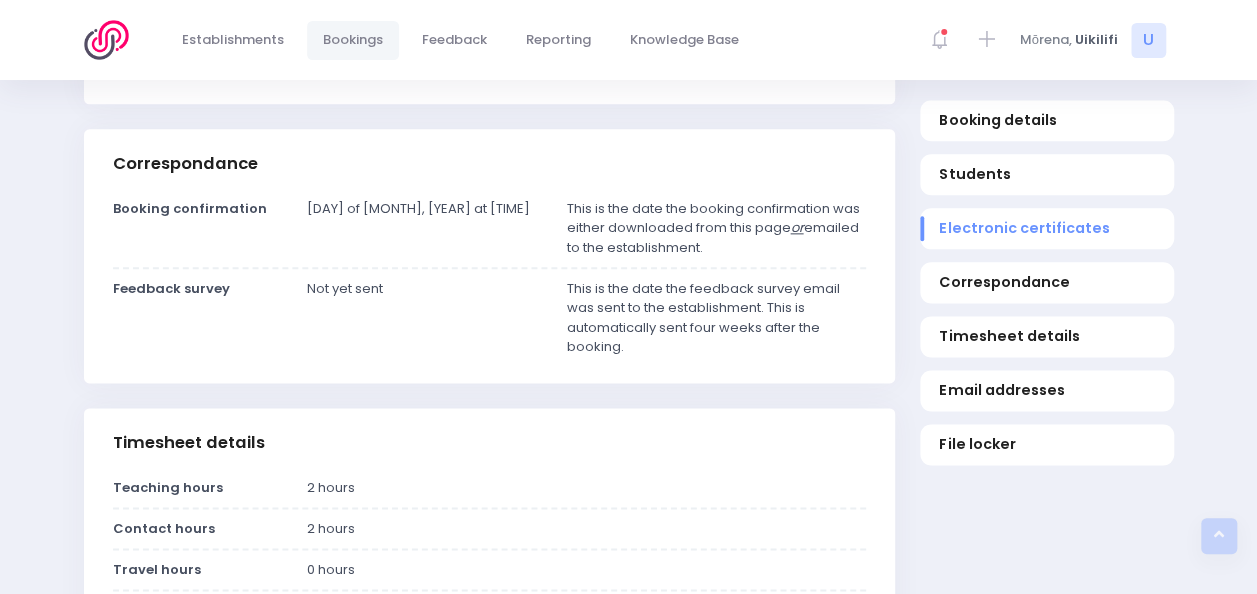 scroll, scrollTop: 1200, scrollLeft: 0, axis: vertical 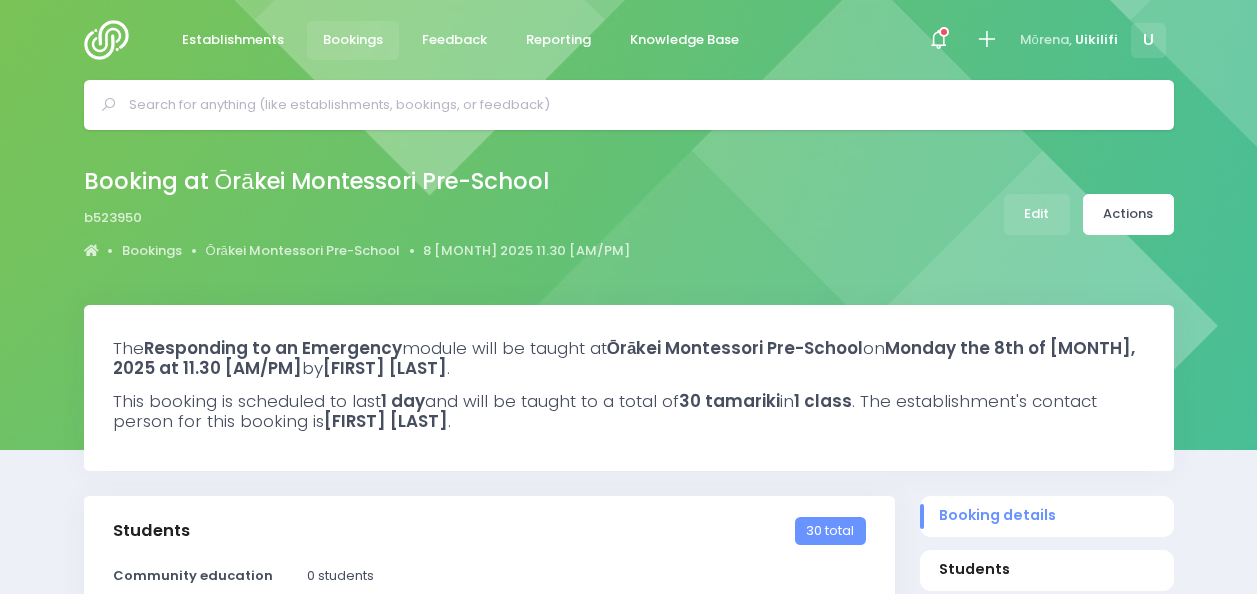 select on "5" 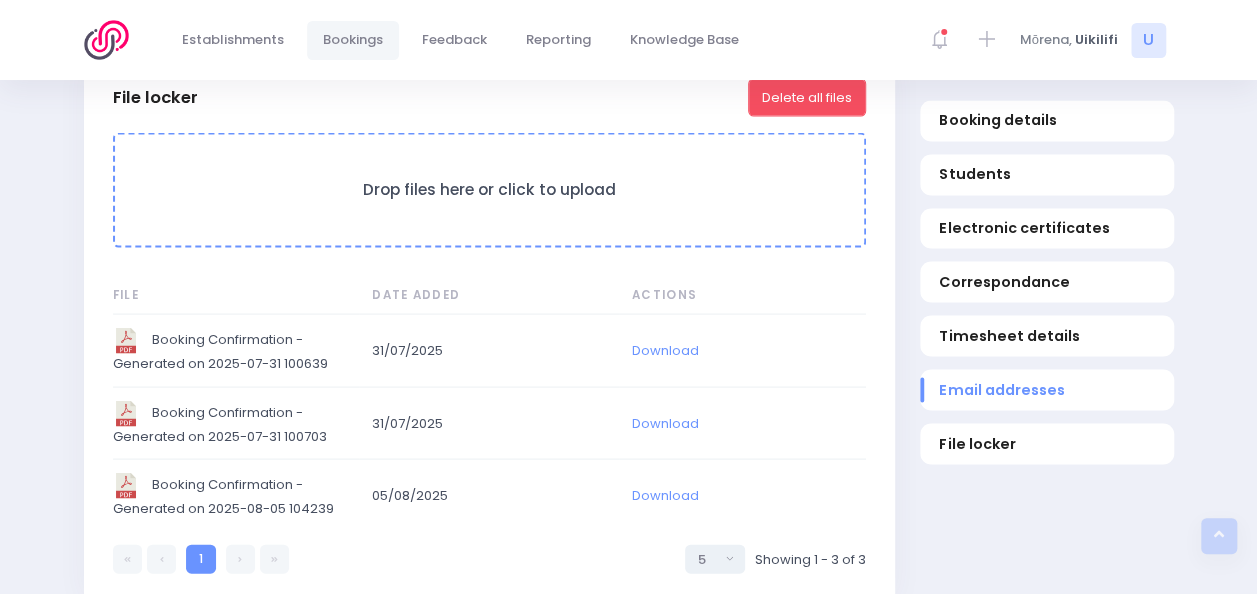 scroll, scrollTop: 1922, scrollLeft: 0, axis: vertical 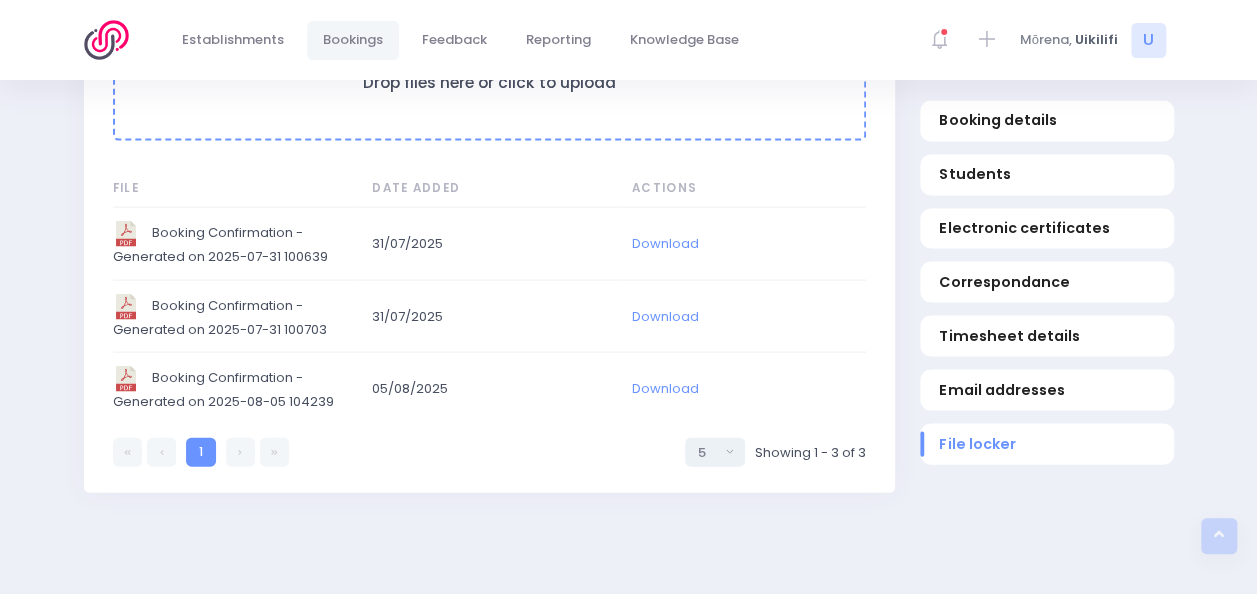 click on "The
Responding to an Emergency  module will be taught at
Ōrākei Montessori Pre-School  on
Monday the 8th of September, 2025 at 11.30 am
by  Uikilifi Fa’aoso .
This booking is scheduled
to last  1
day  and will be taught
to a total of  30 tamariki  in  1 class . The establishment's contact person for
this
booking is  Hei Sang Ko .
Early childhood" at bounding box center (628, -485) 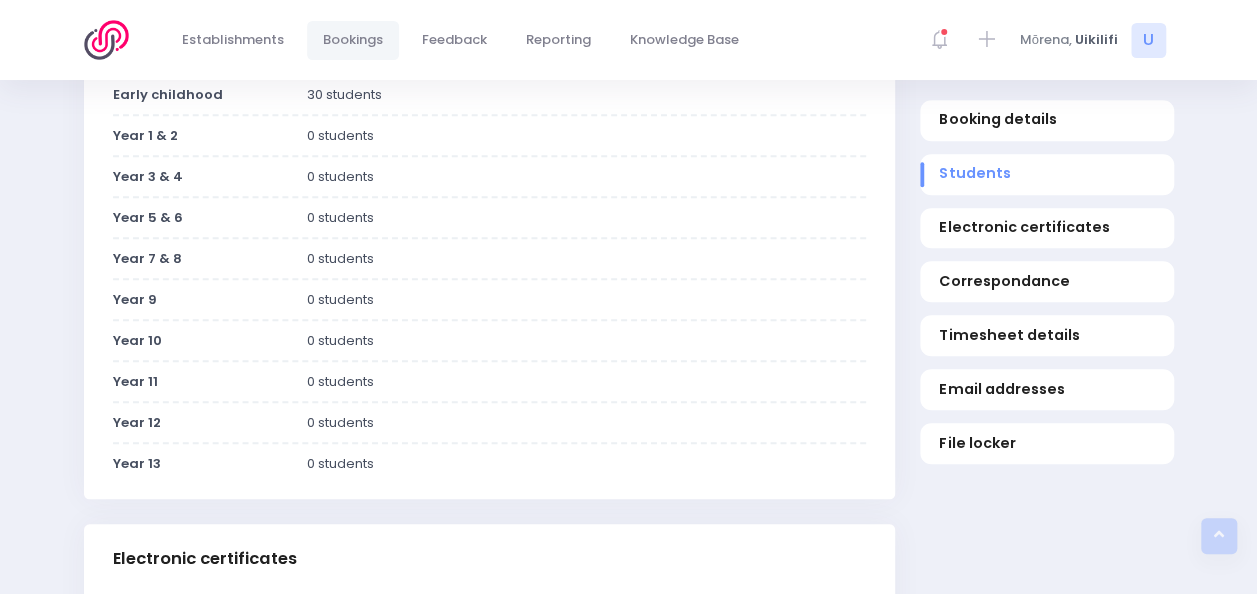scroll, scrollTop: 0, scrollLeft: 0, axis: both 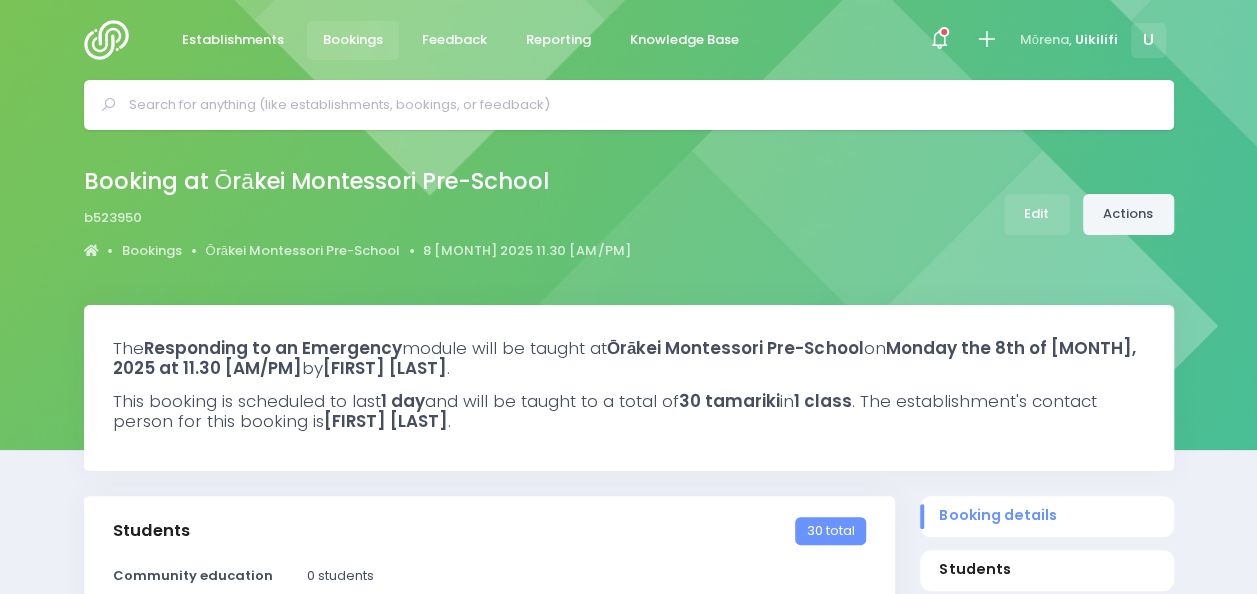 drag, startPoint x: 1158, startPoint y: 240, endPoint x: 1158, endPoint y: 221, distance: 19 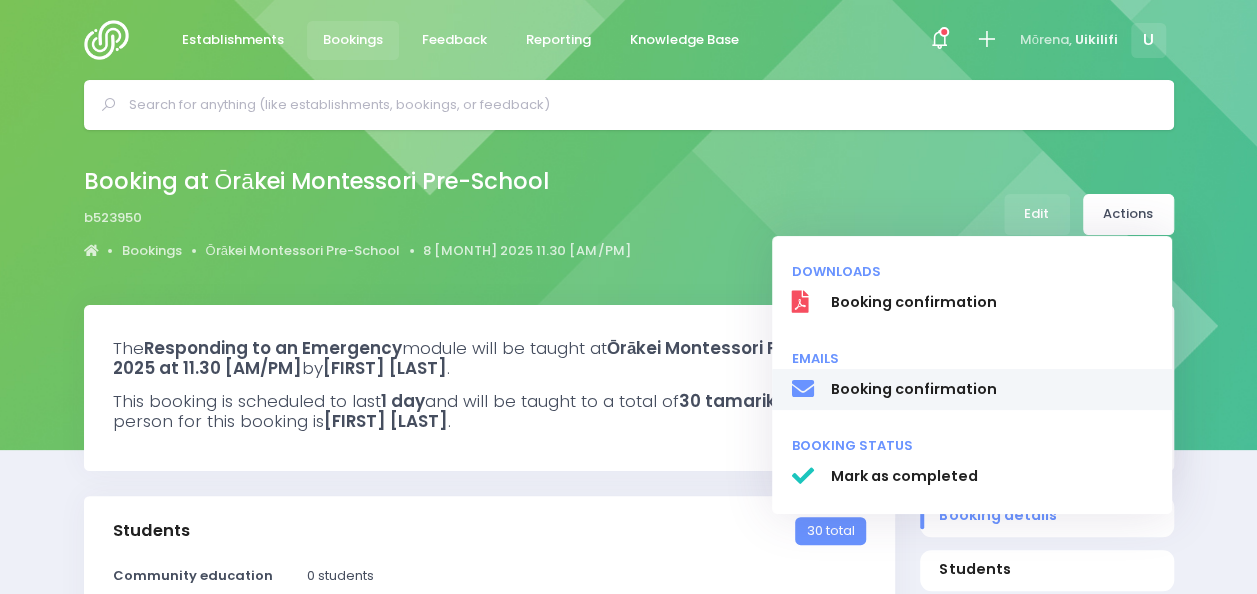 click on "Booking confirmation" at bounding box center (991, 389) 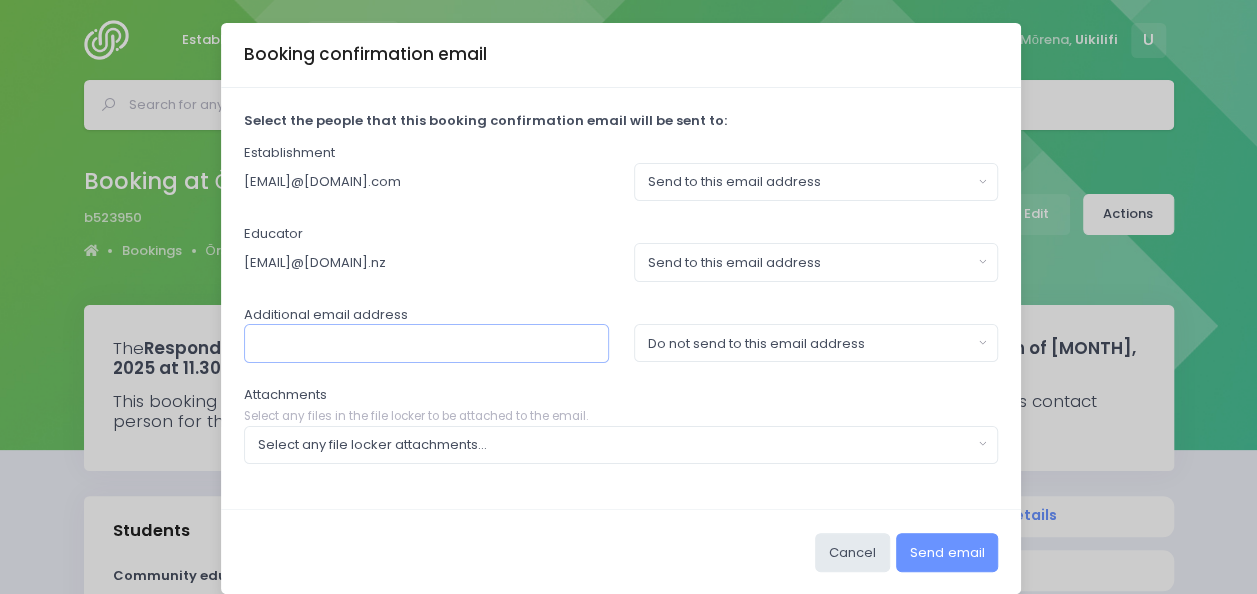 click at bounding box center (426, 343) 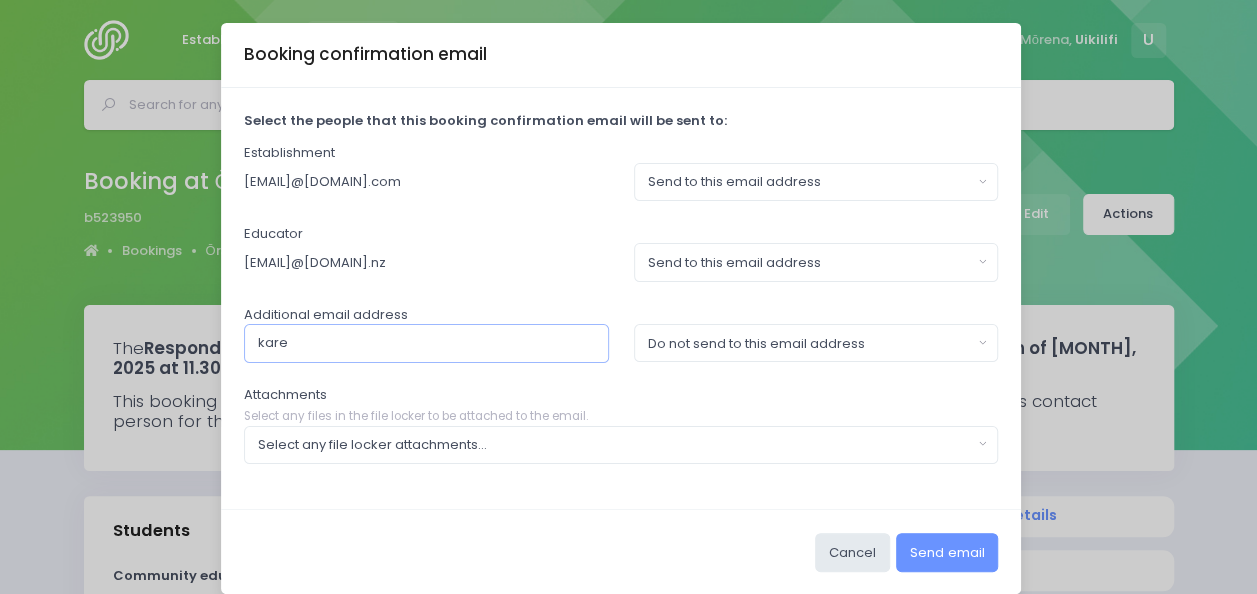 type on "karen.hoskin@stjohn.org,nz" 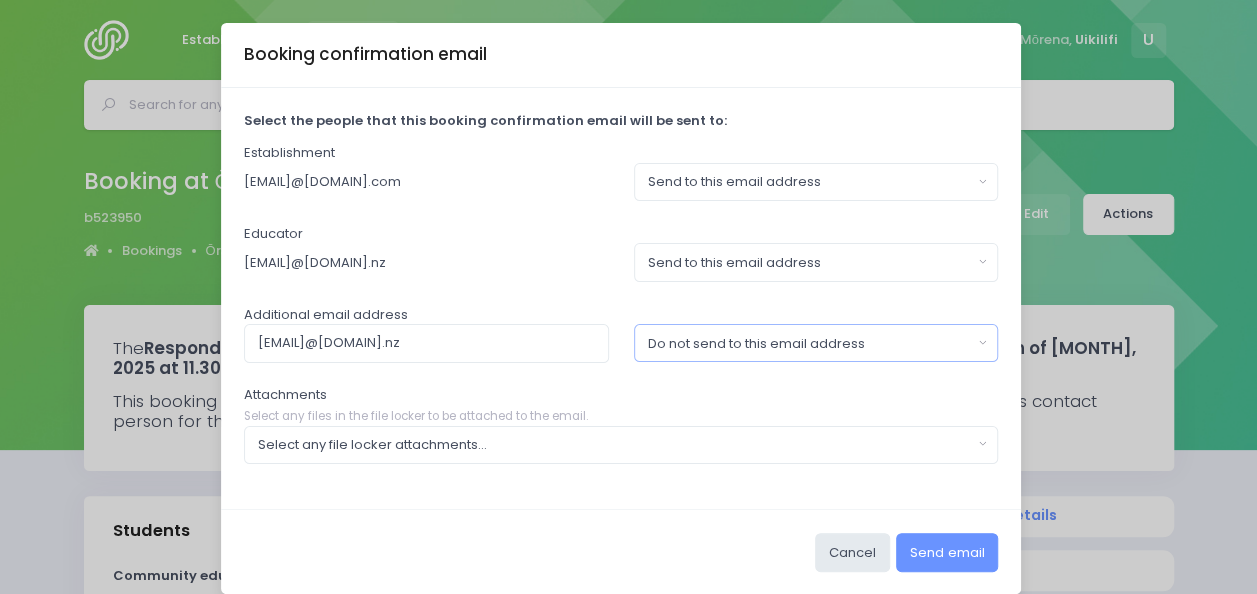 type 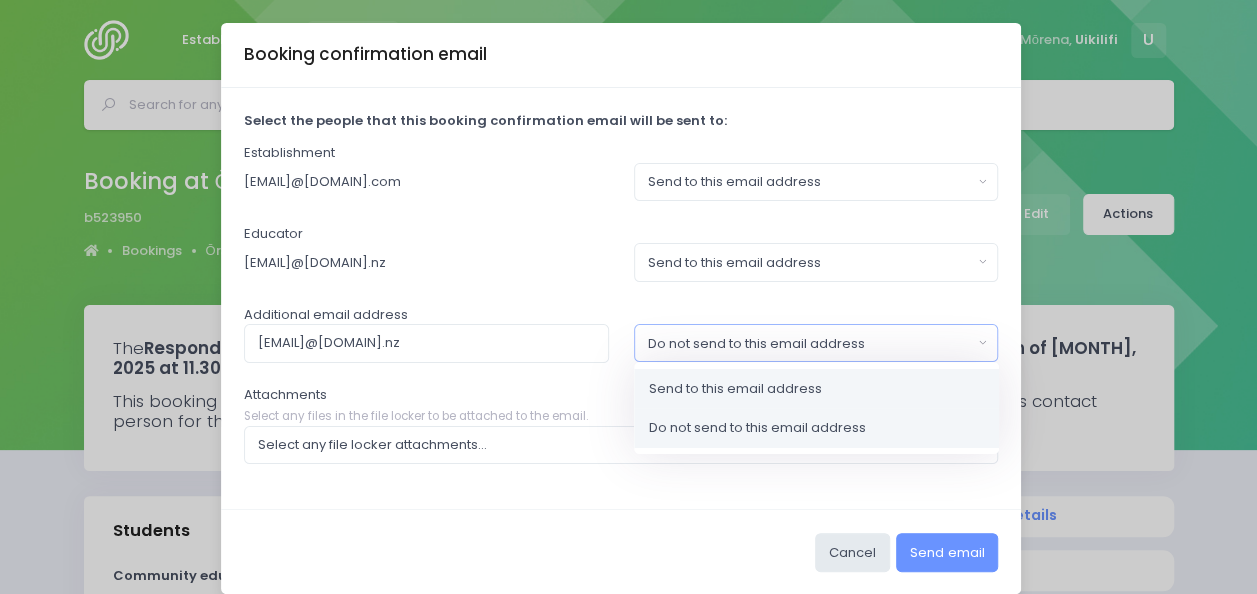 click on "Send to this email address" at bounding box center [735, 389] 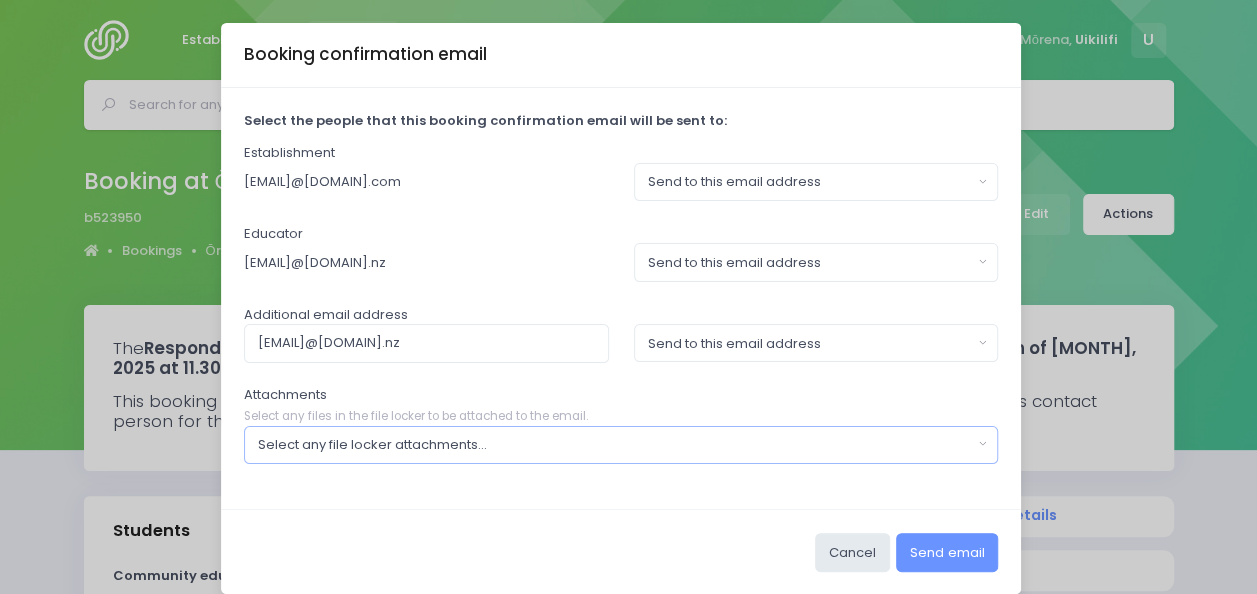 click on "Select any file locker attachments..." at bounding box center (615, 445) 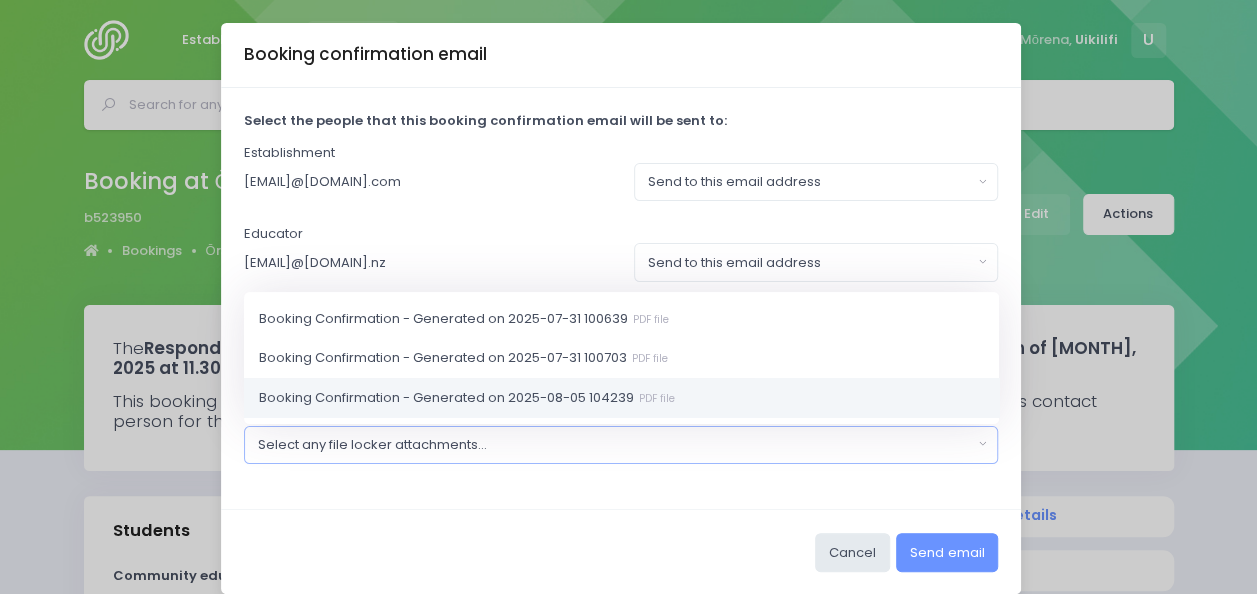 click on "Booking Confirmation - Generated on 2025-08-05 104239 PDF file" at bounding box center (467, 397) 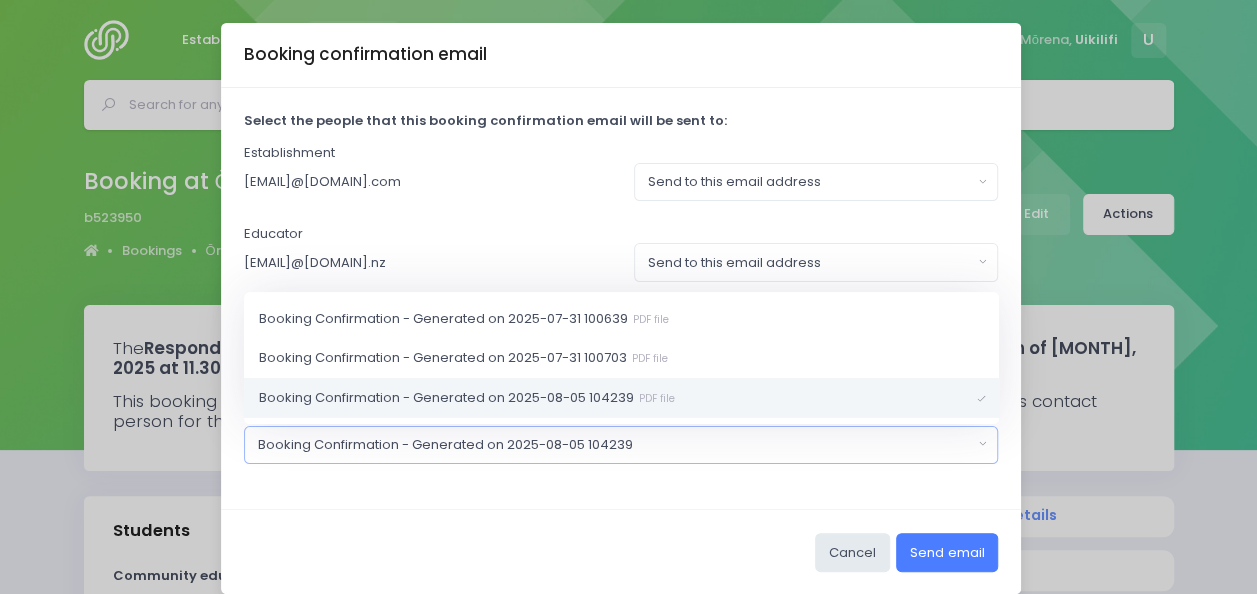 click on "Send email" at bounding box center [947, 552] 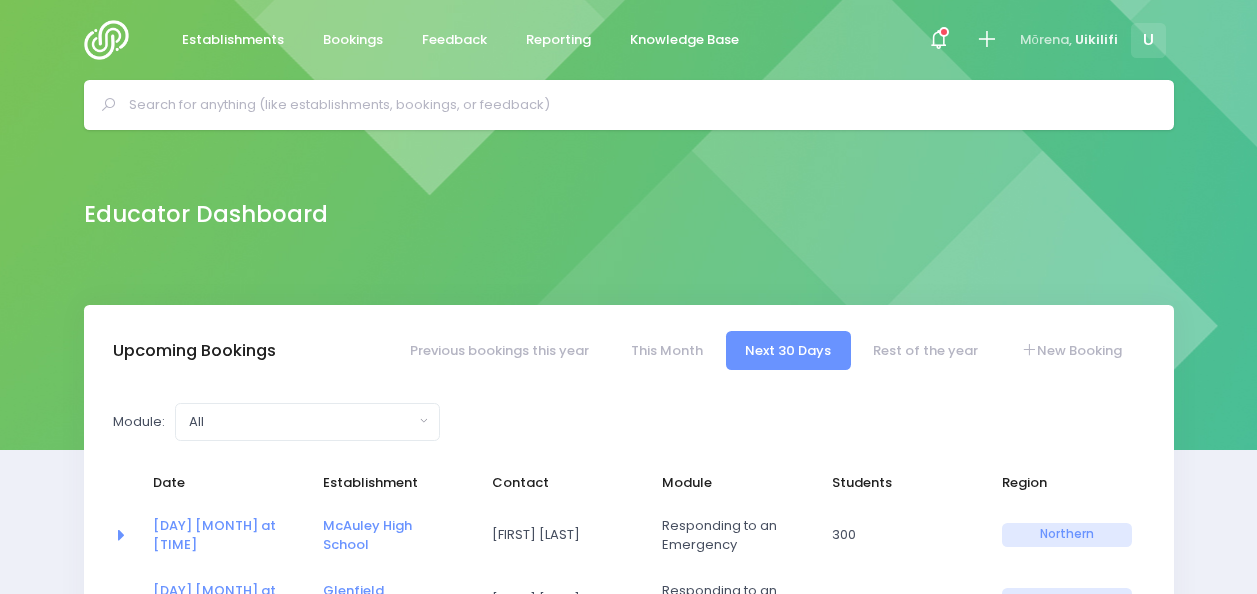 select on "5" 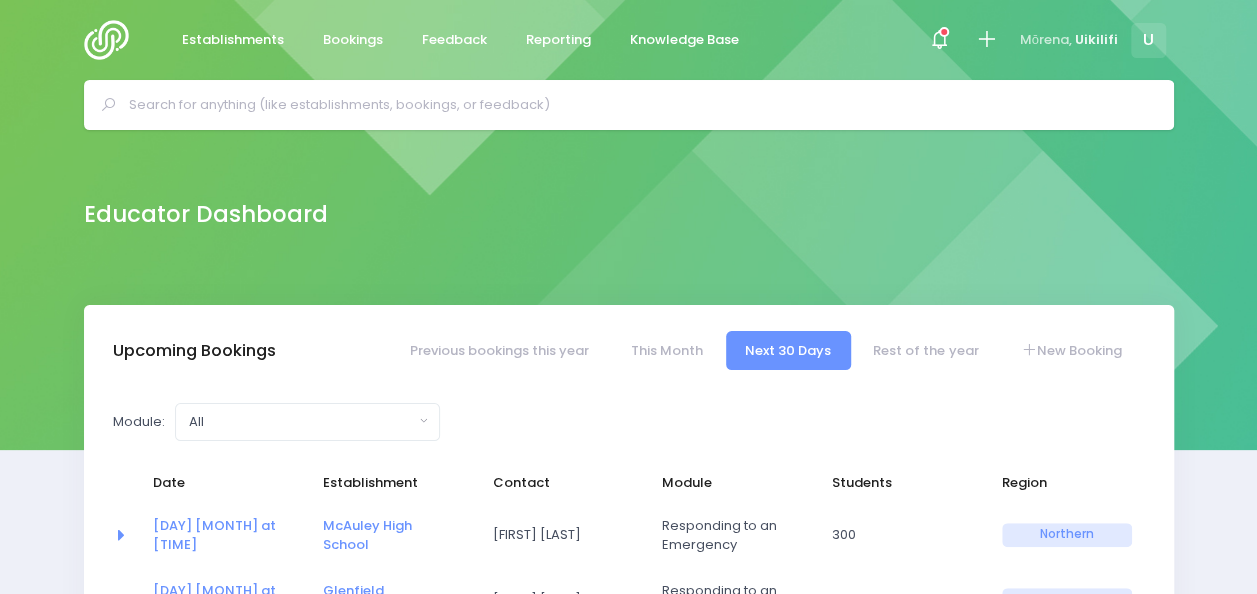 click at bounding box center (637, 105) 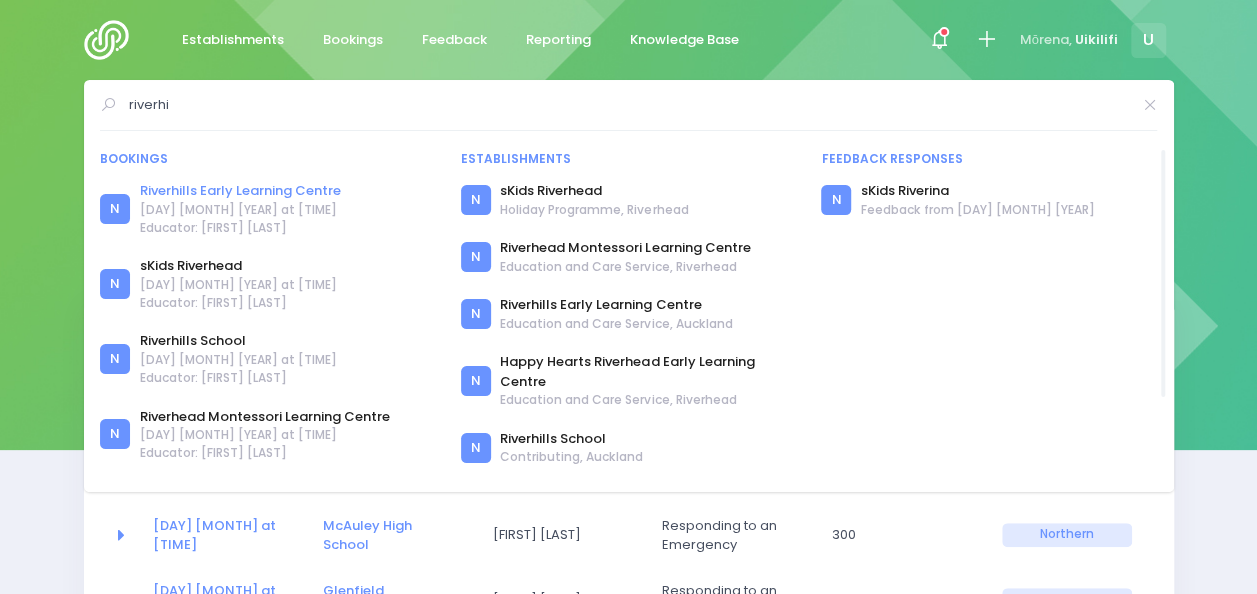 type on "riverhi" 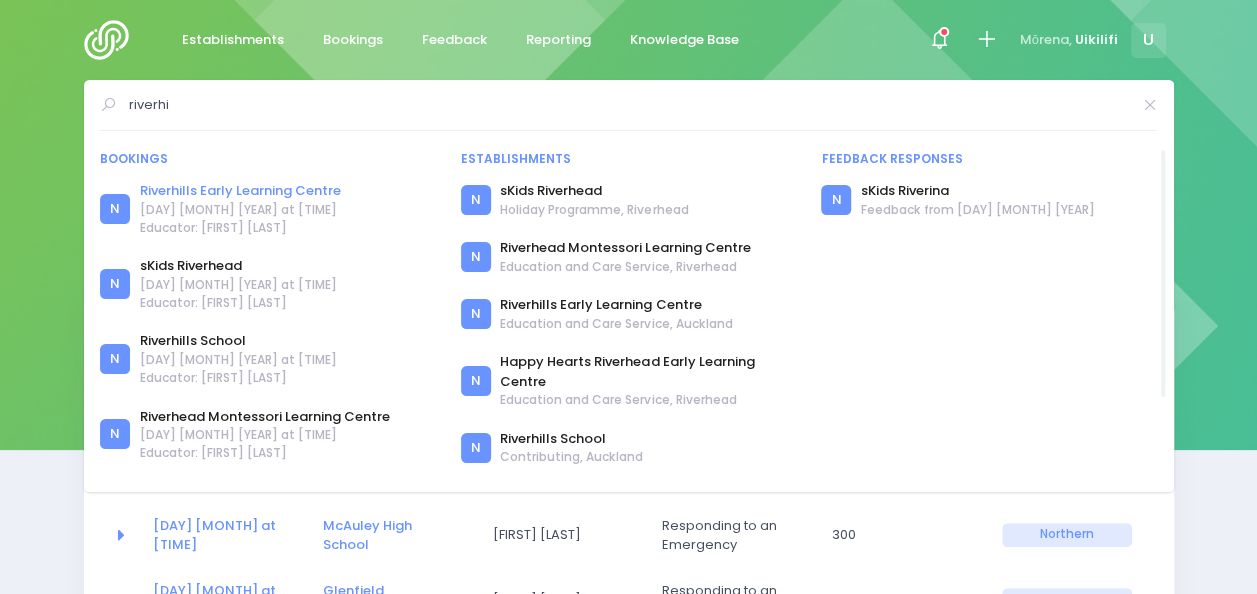 click on "Riverhills Early Learning Centre" at bounding box center (240, 191) 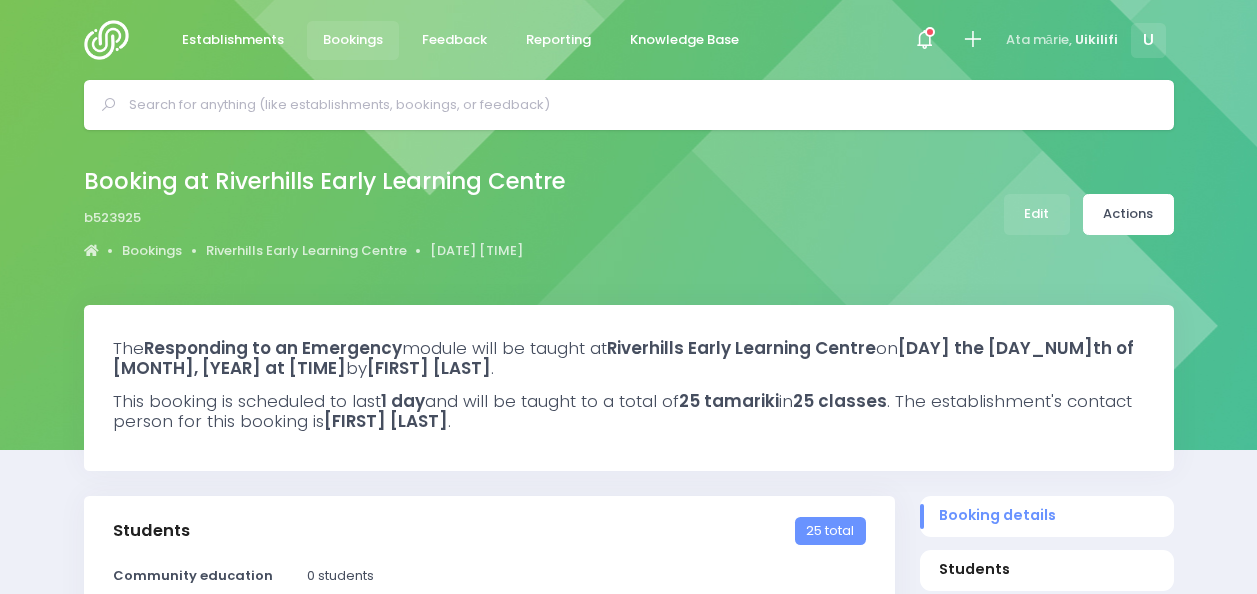 select on "5" 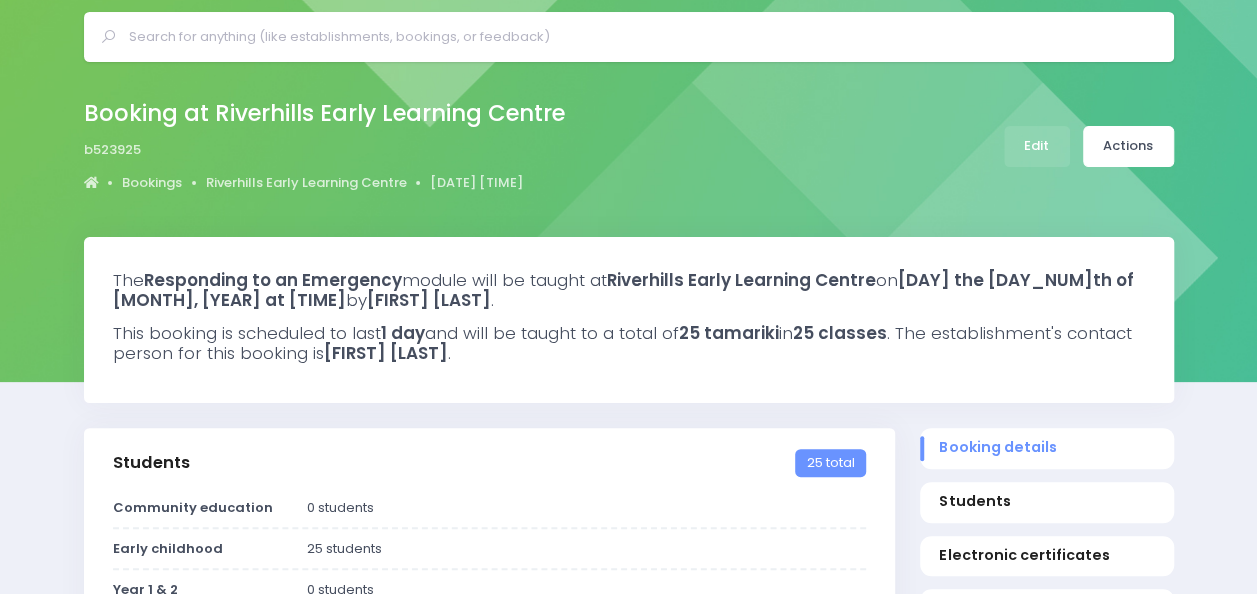 scroll, scrollTop: 100, scrollLeft: 0, axis: vertical 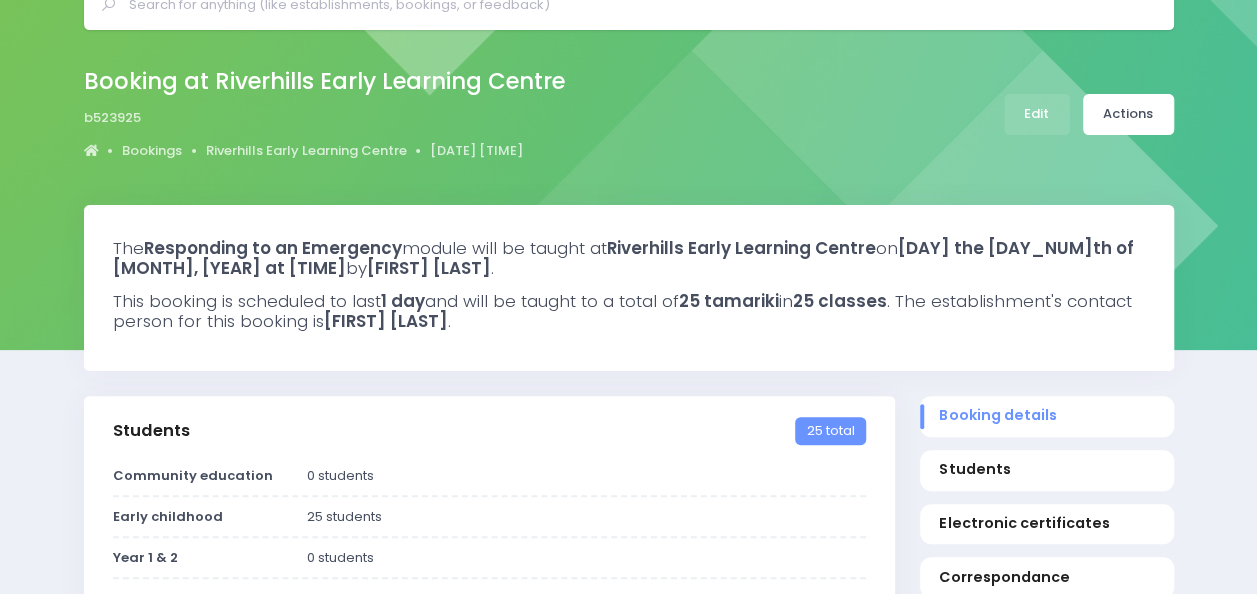 drag, startPoint x: 1138, startPoint y: 165, endPoint x: 1101, endPoint y: 166, distance: 37.01351 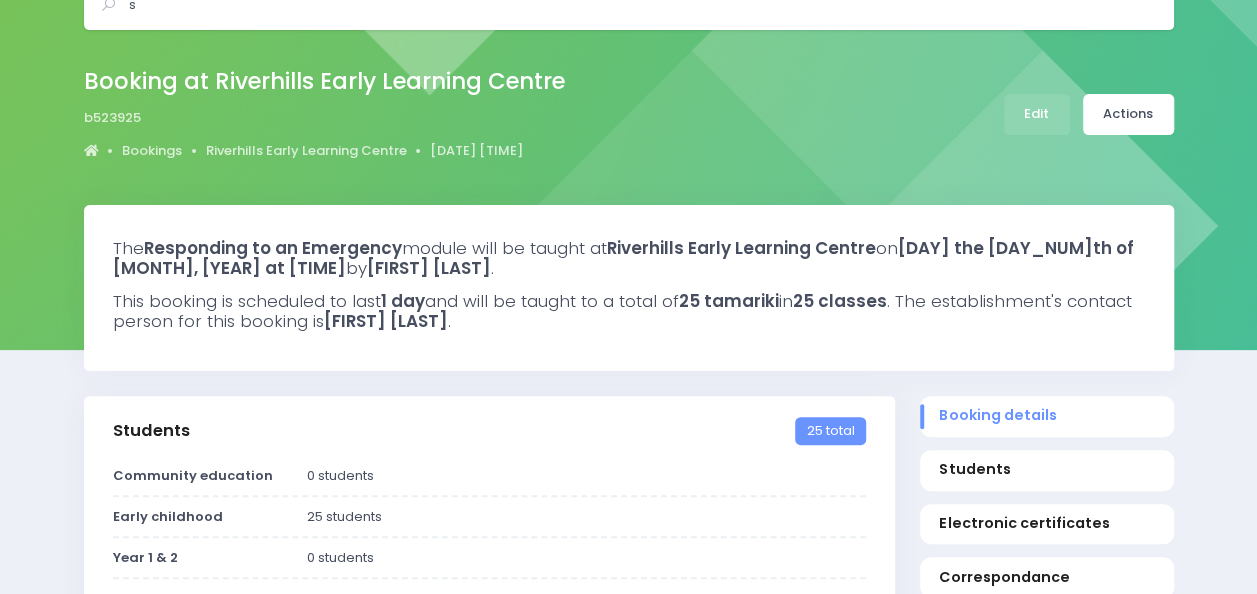 scroll, scrollTop: 96, scrollLeft: 0, axis: vertical 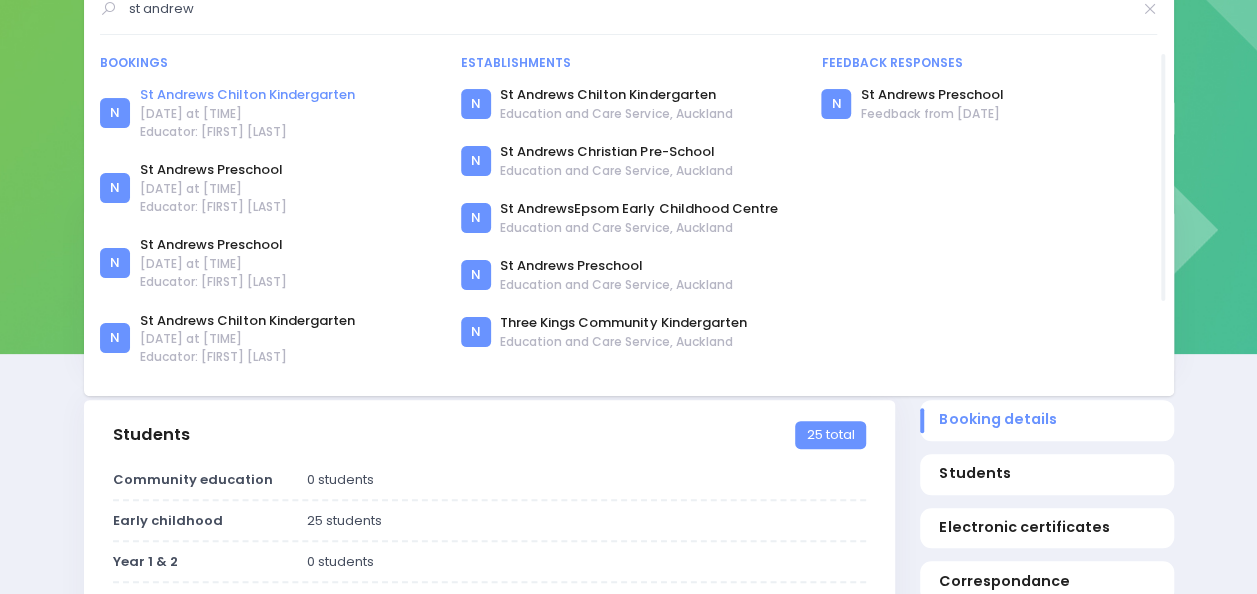 type on "st andrew" 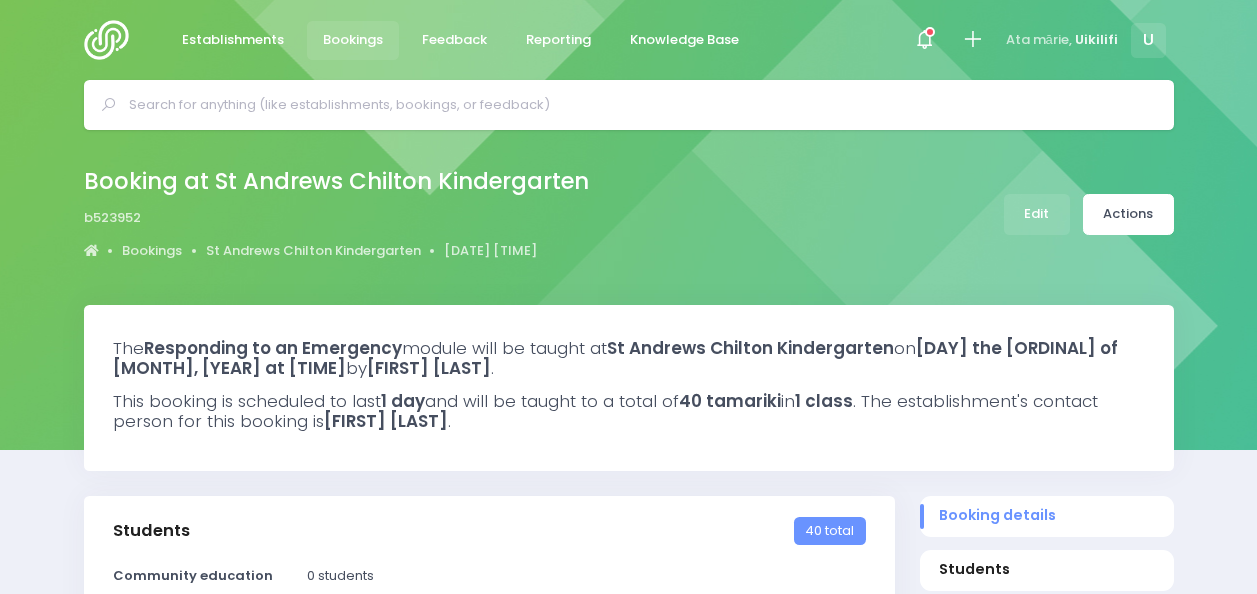 select on "5" 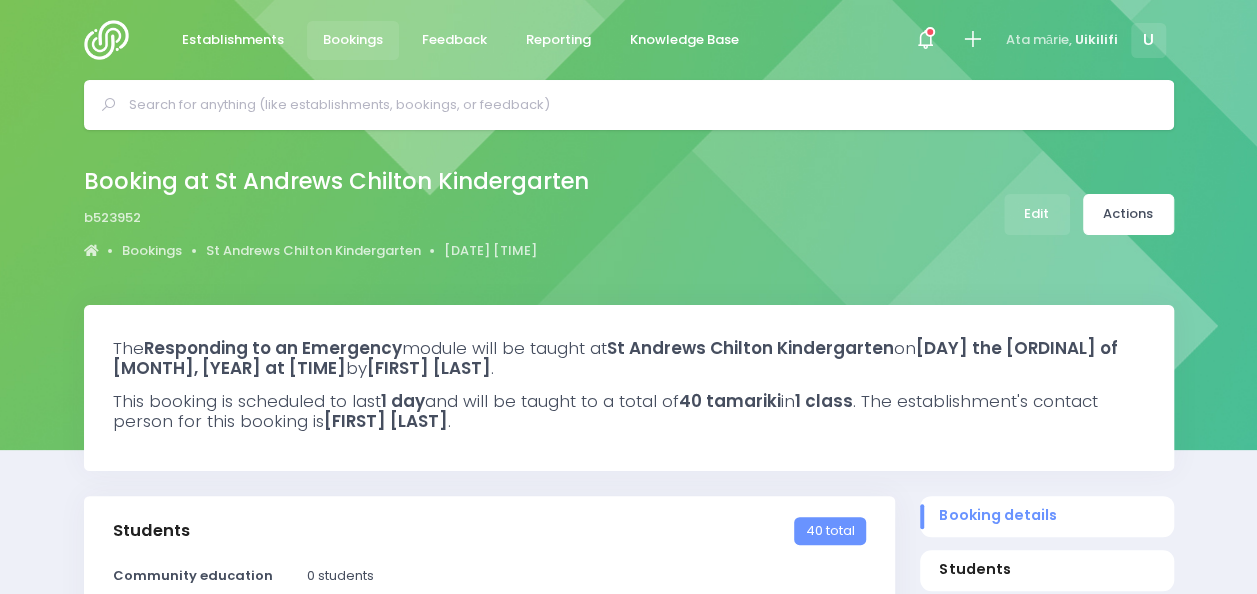 click at bounding box center [637, 105] 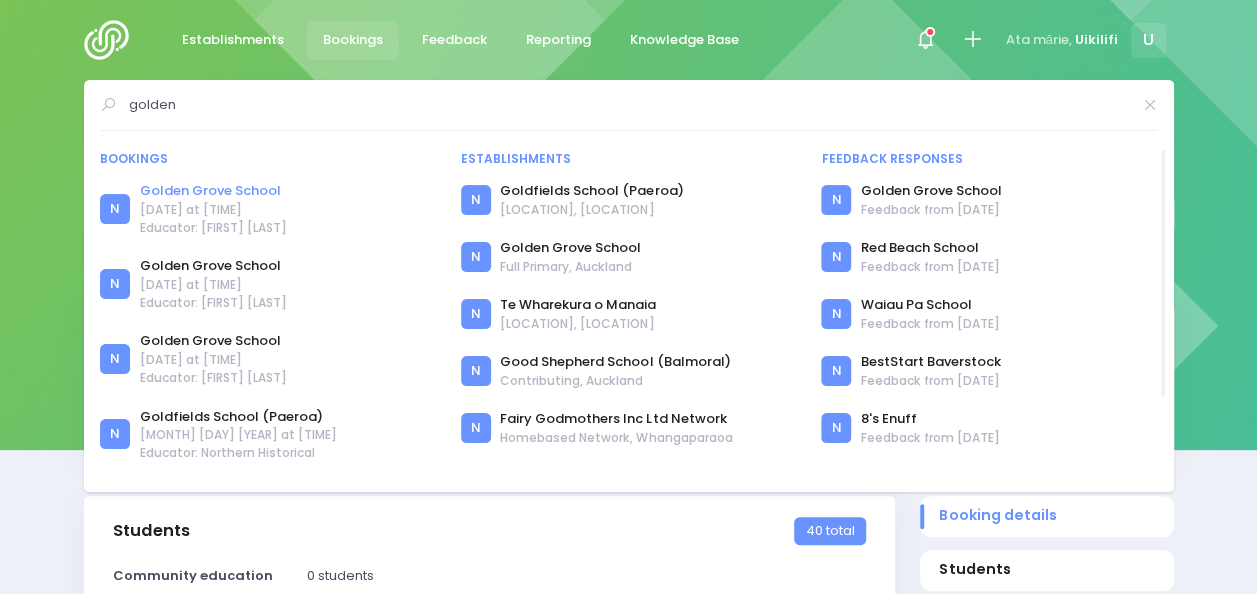 type on "golden" 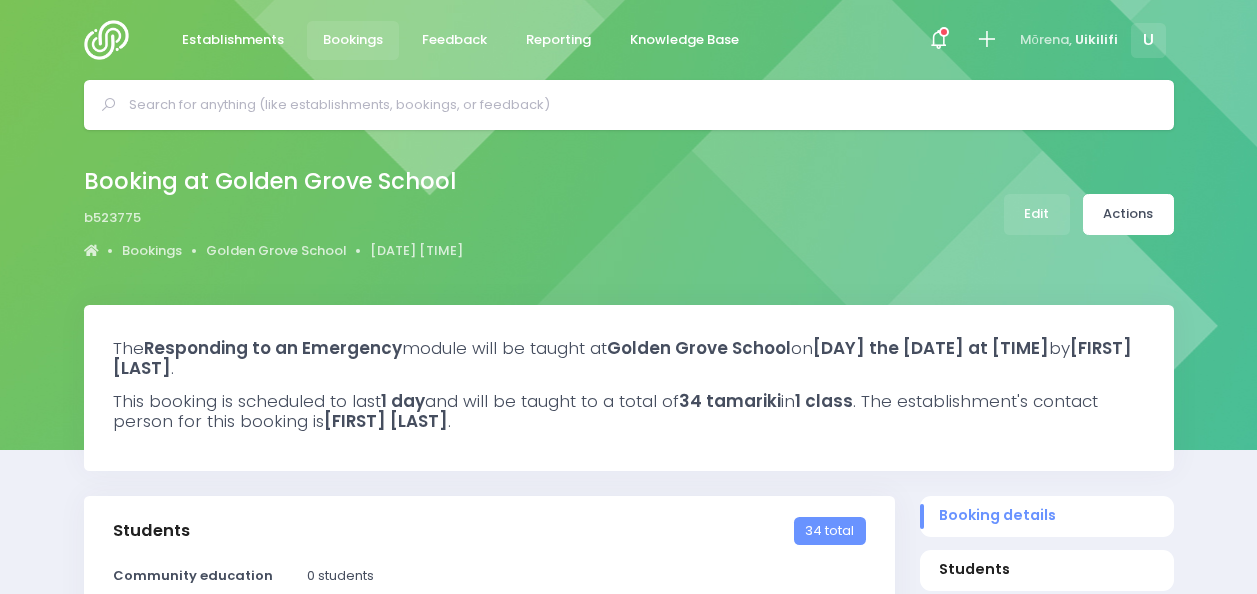 select on "5" 